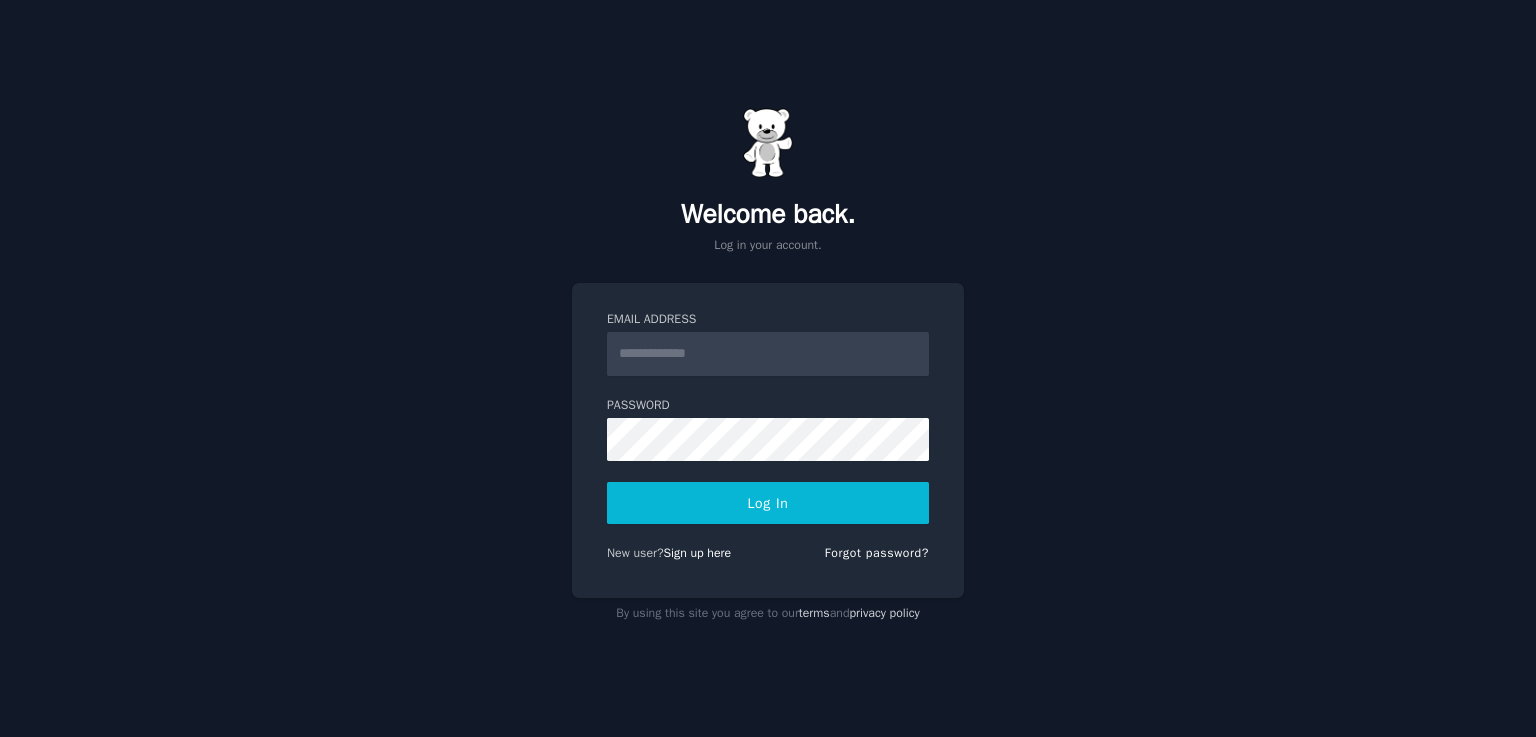 scroll, scrollTop: 0, scrollLeft: 0, axis: both 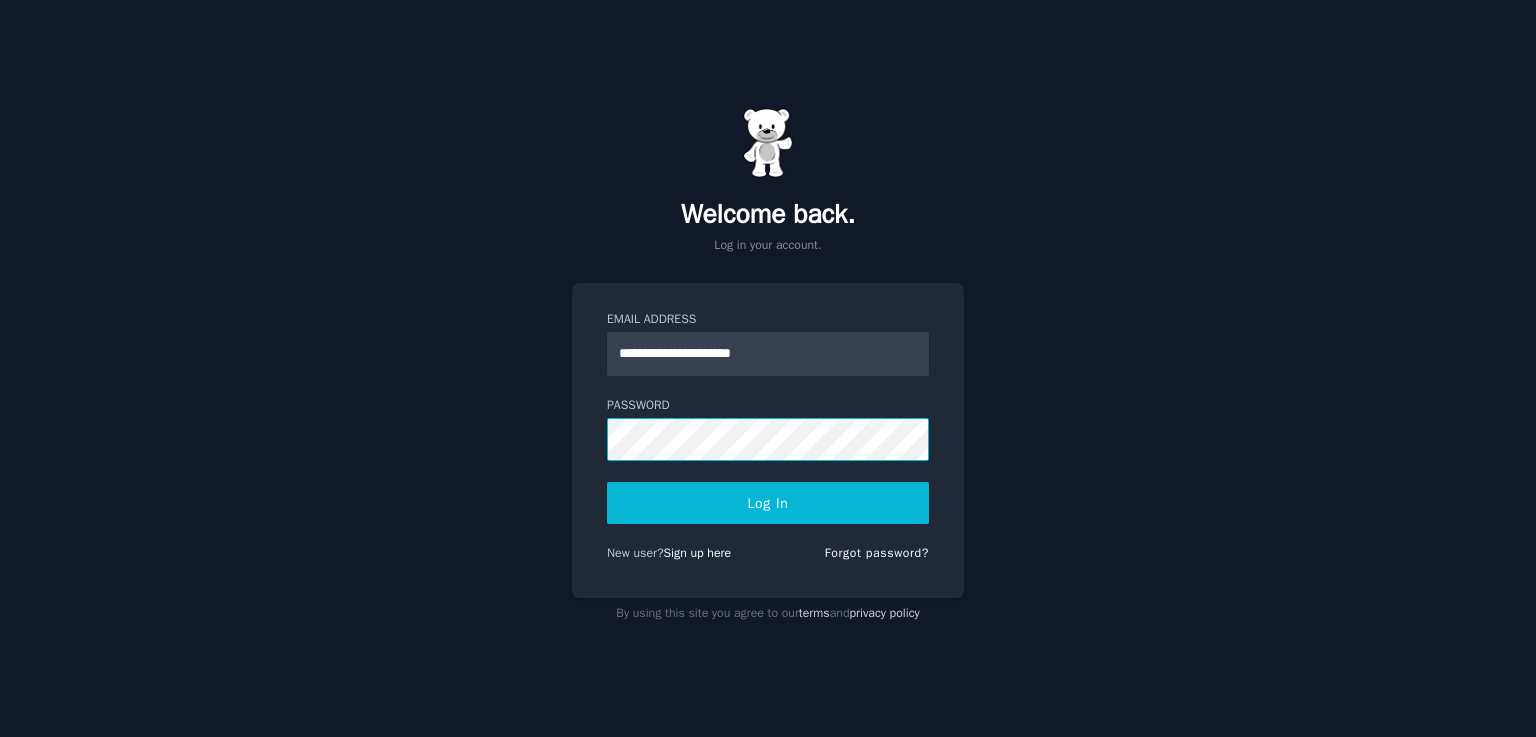 click on "Log In" at bounding box center (768, 503) 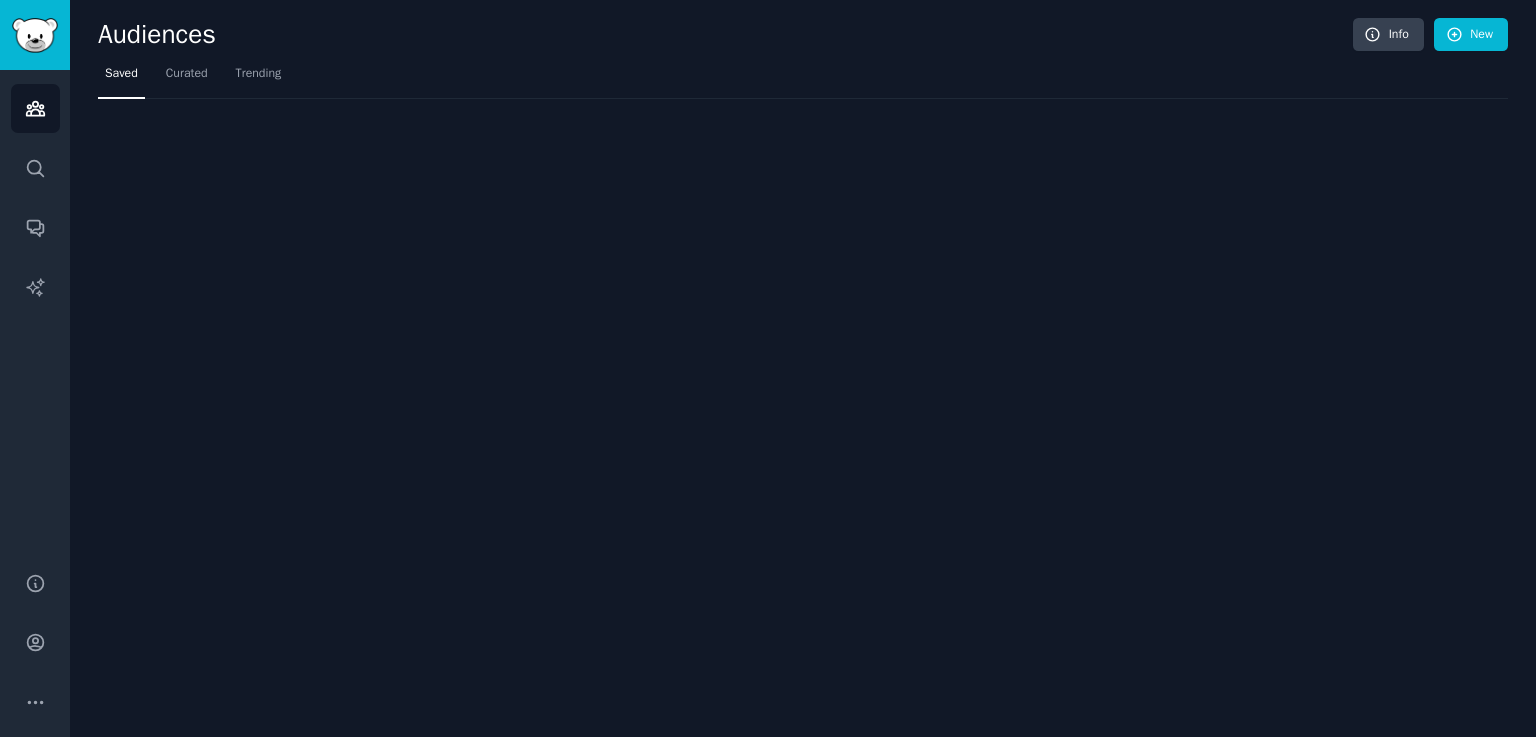 scroll, scrollTop: 0, scrollLeft: 0, axis: both 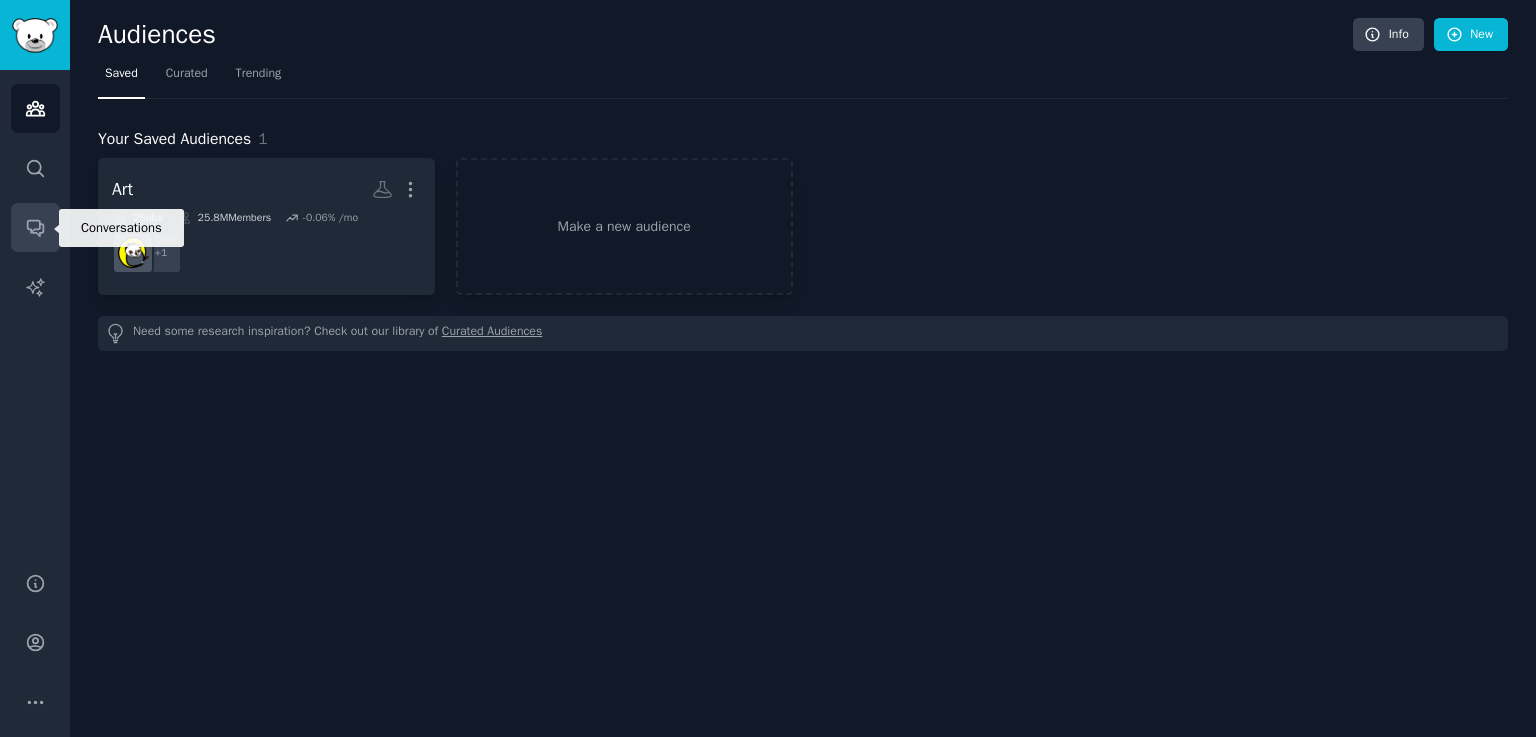 click 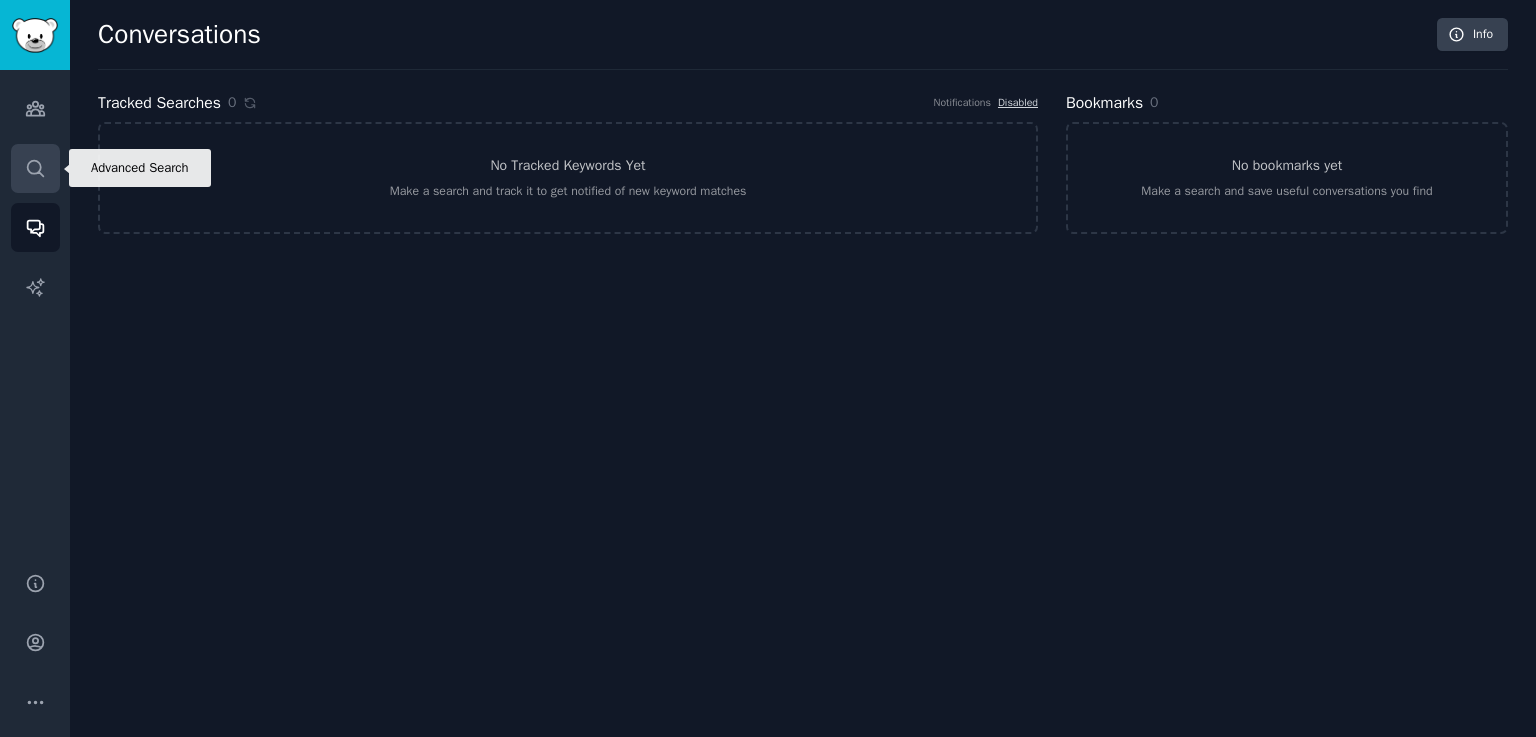 click 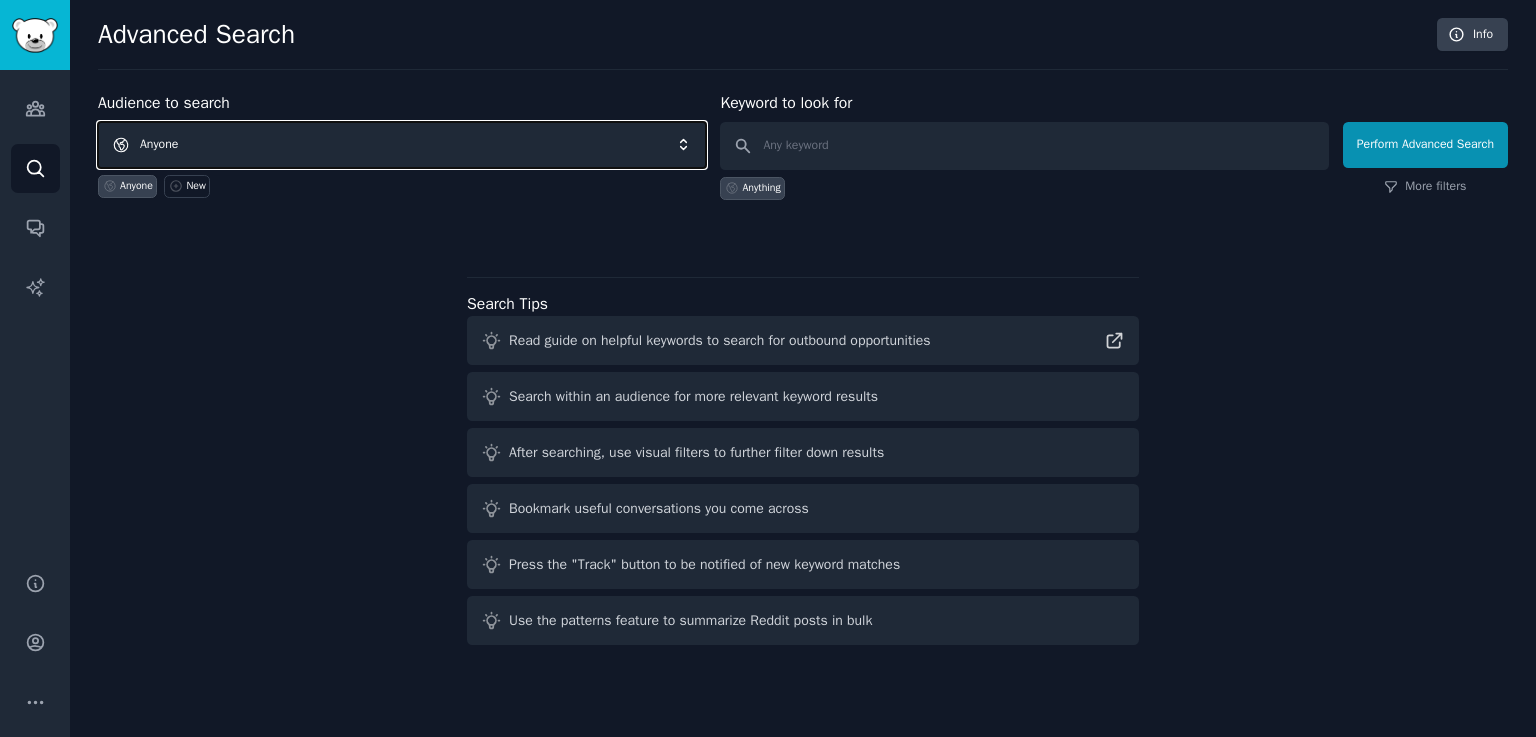 click on "Anyone" at bounding box center (402, 145) 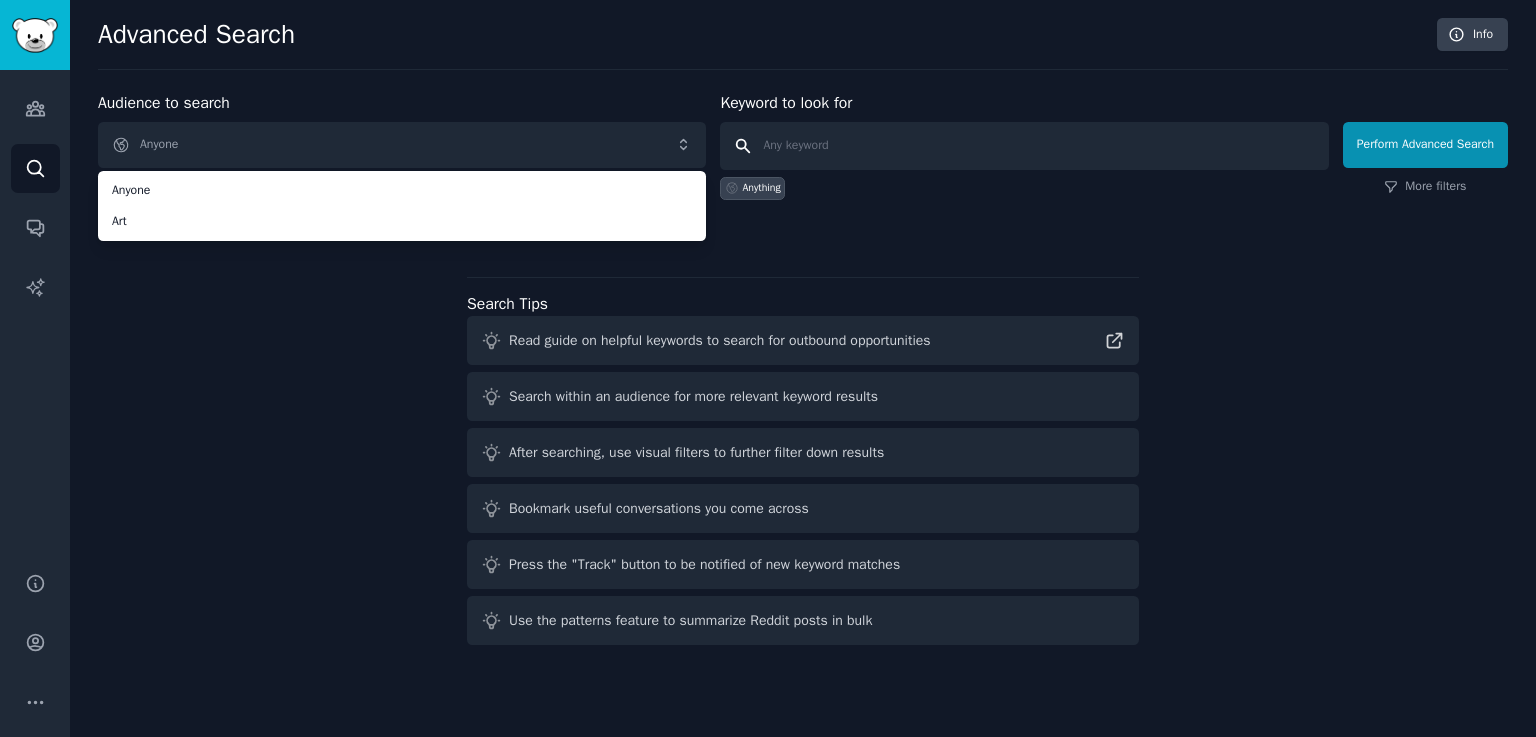 click at bounding box center [1024, 146] 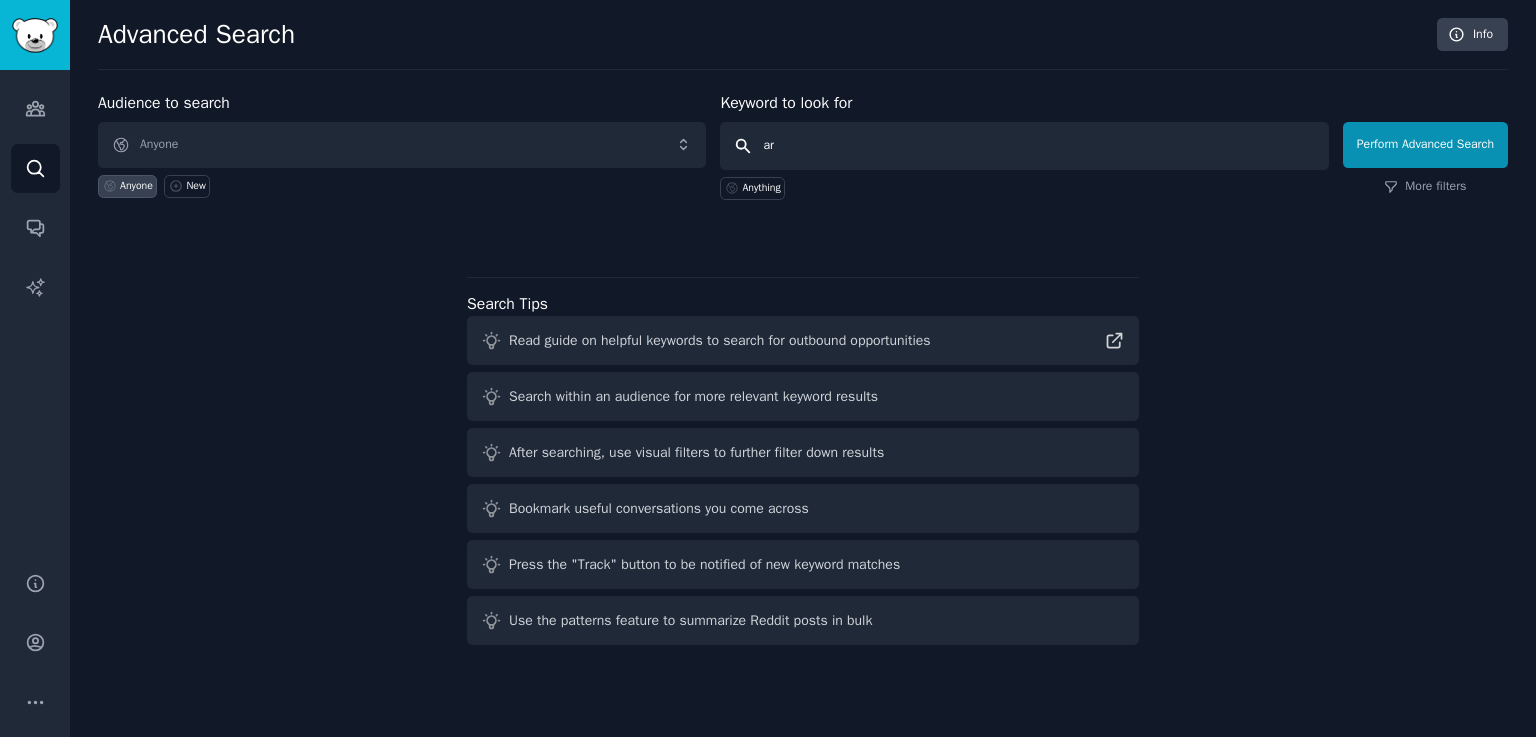 type on "art" 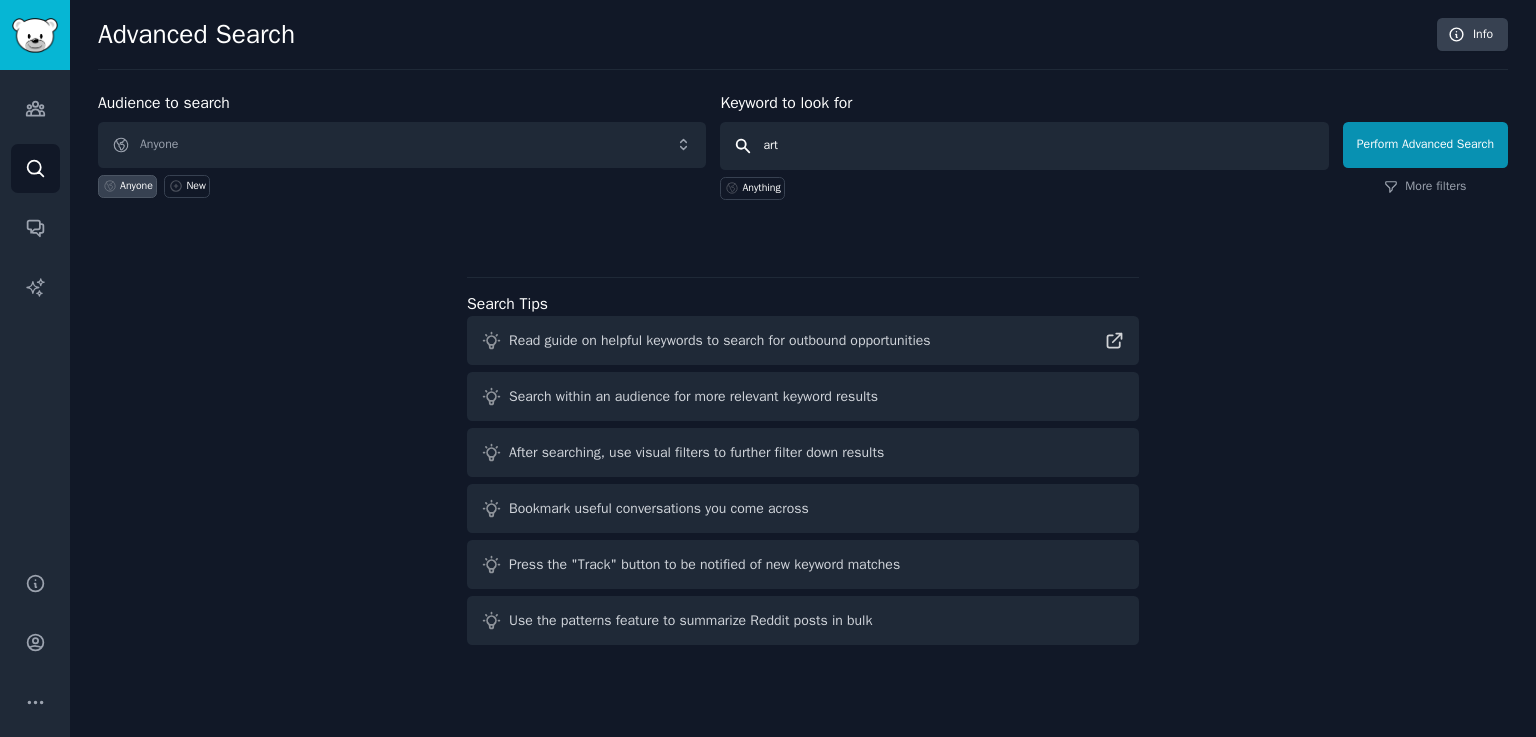 click on "Perform Advanced Search" at bounding box center [1425, 145] 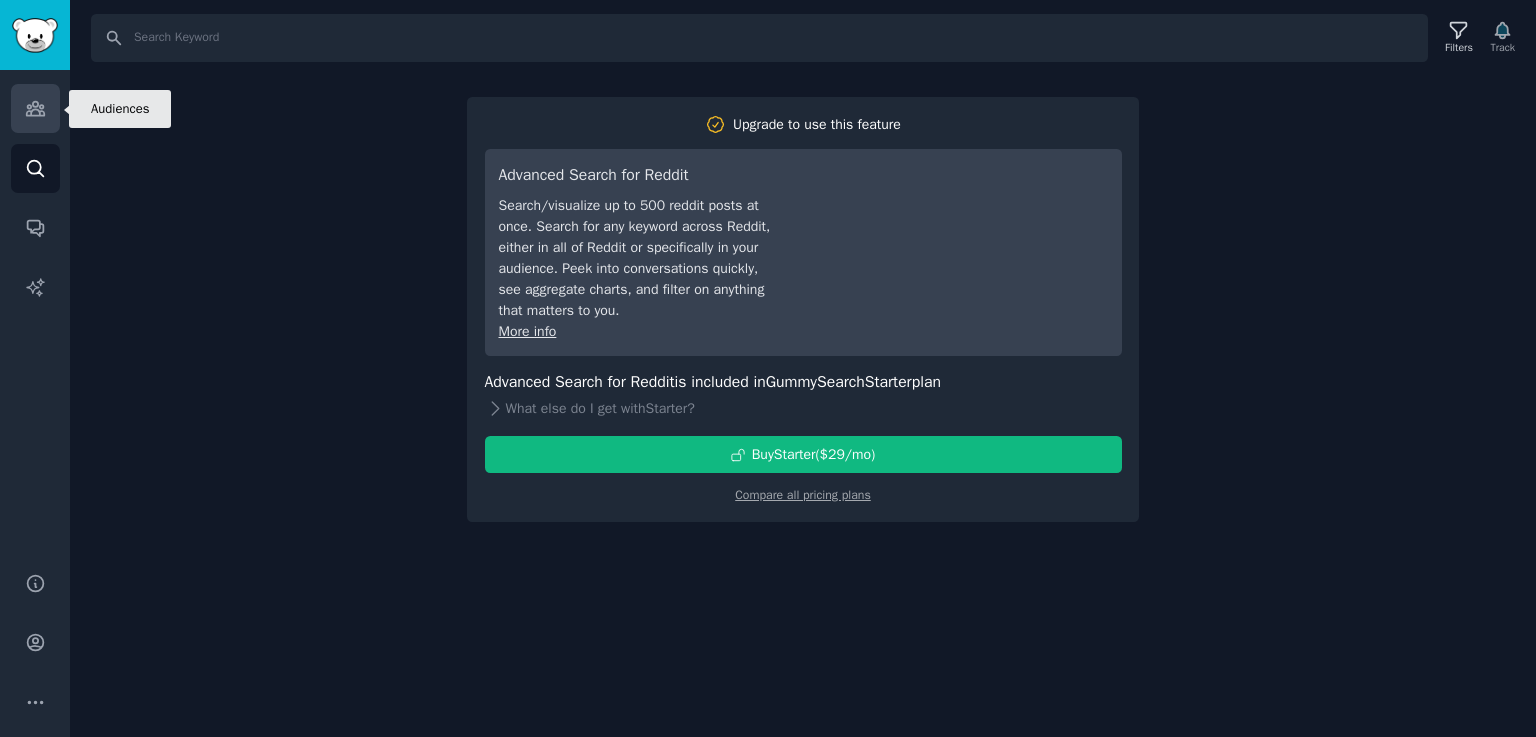 click on "Audiences" at bounding box center [35, 108] 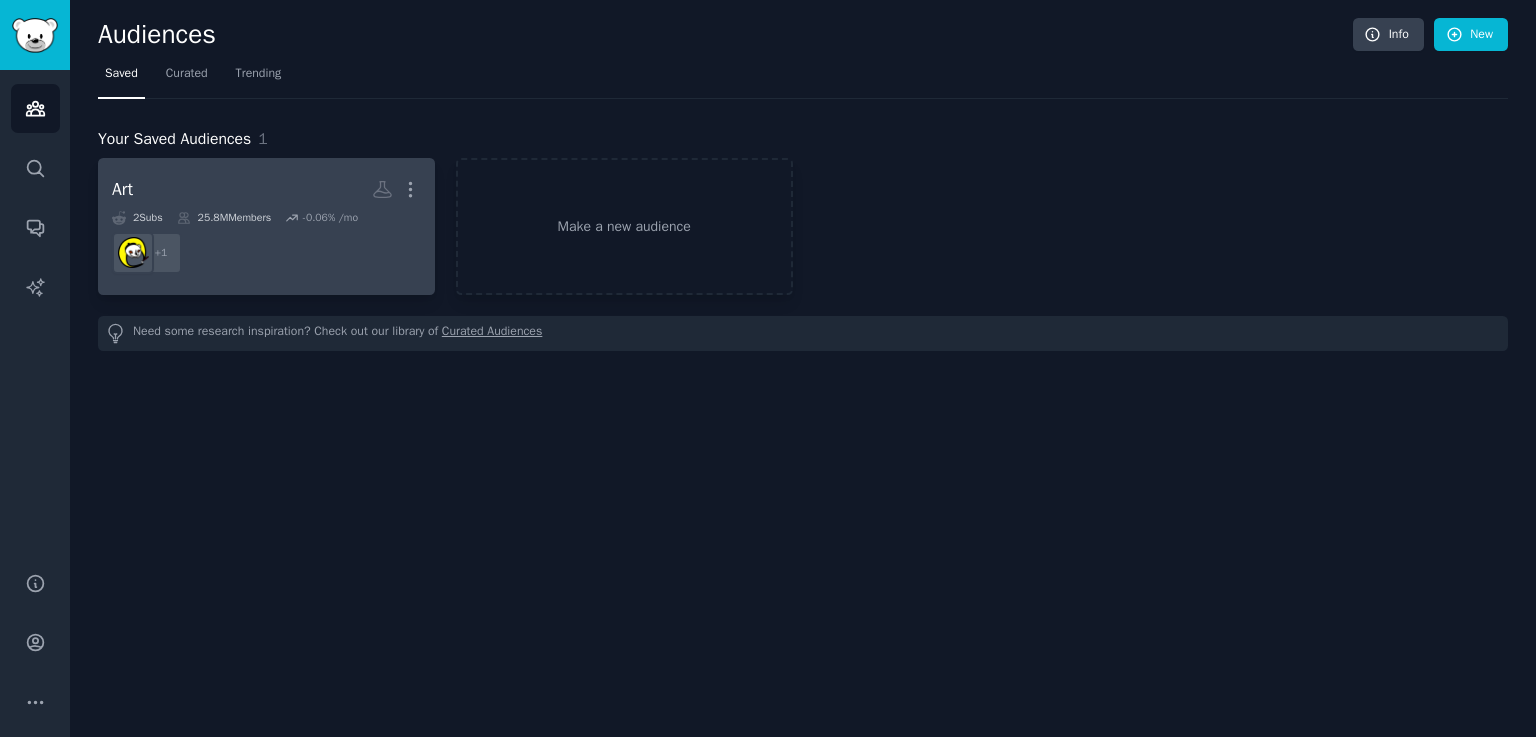 click on "-[NUMBER] % /mo" at bounding box center [330, 218] 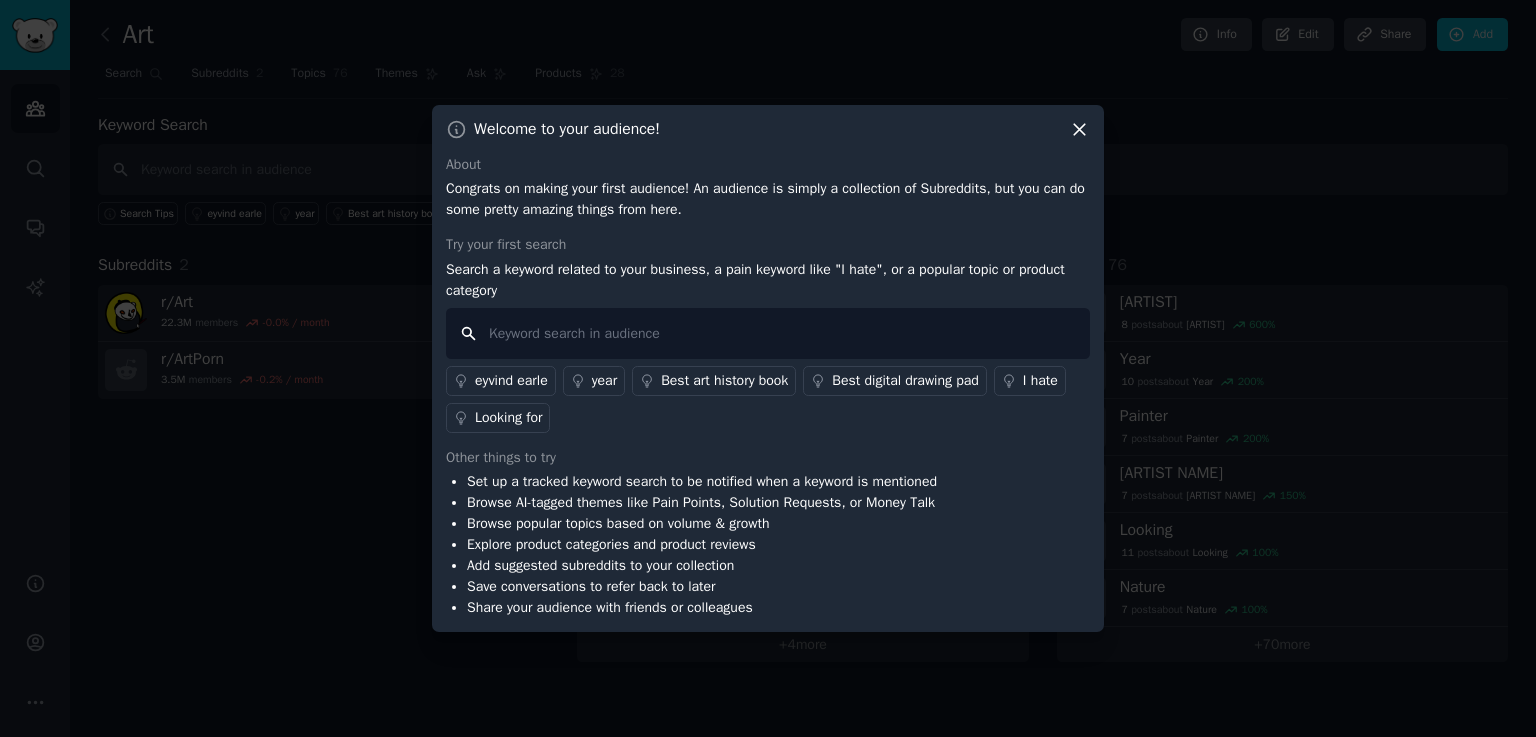 click at bounding box center (768, 333) 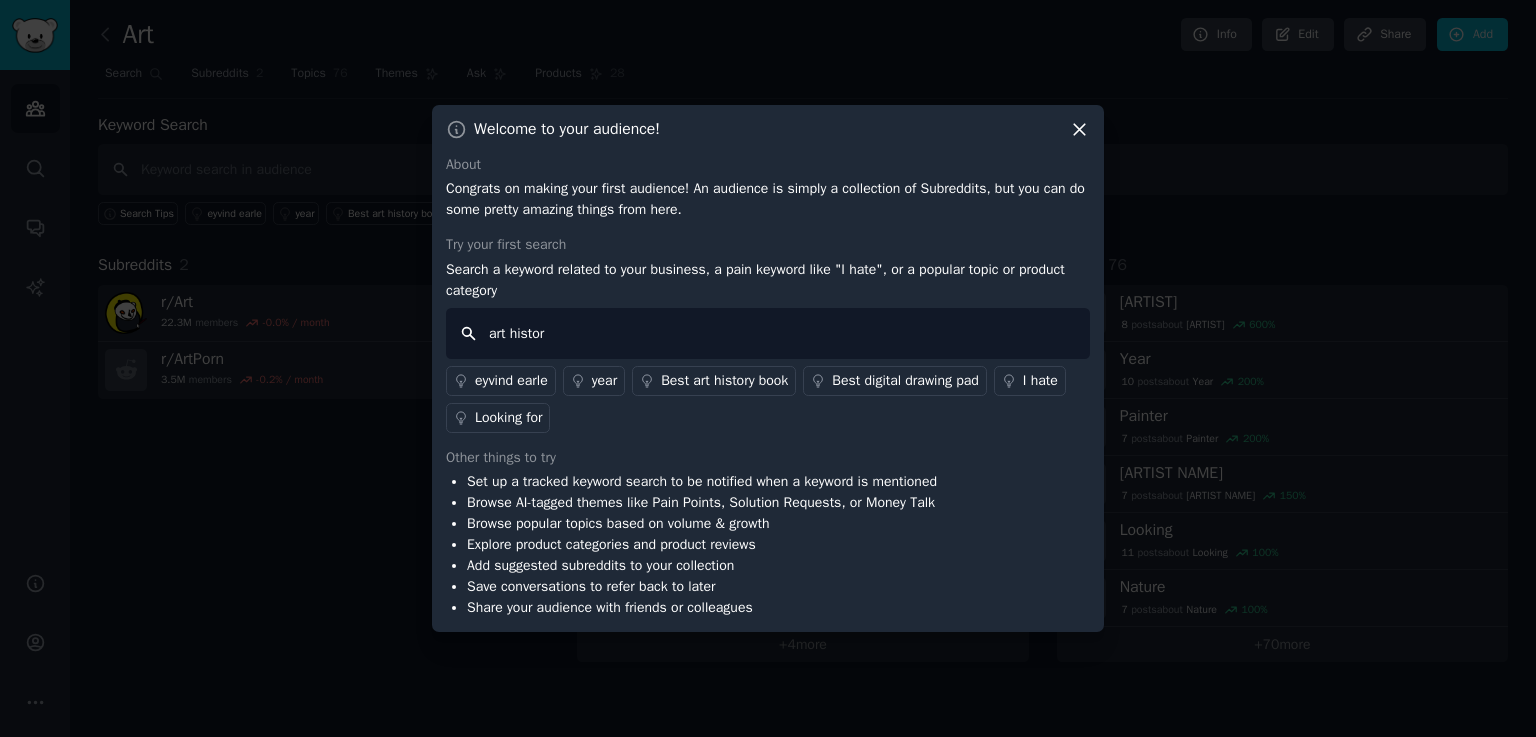 type on "art history" 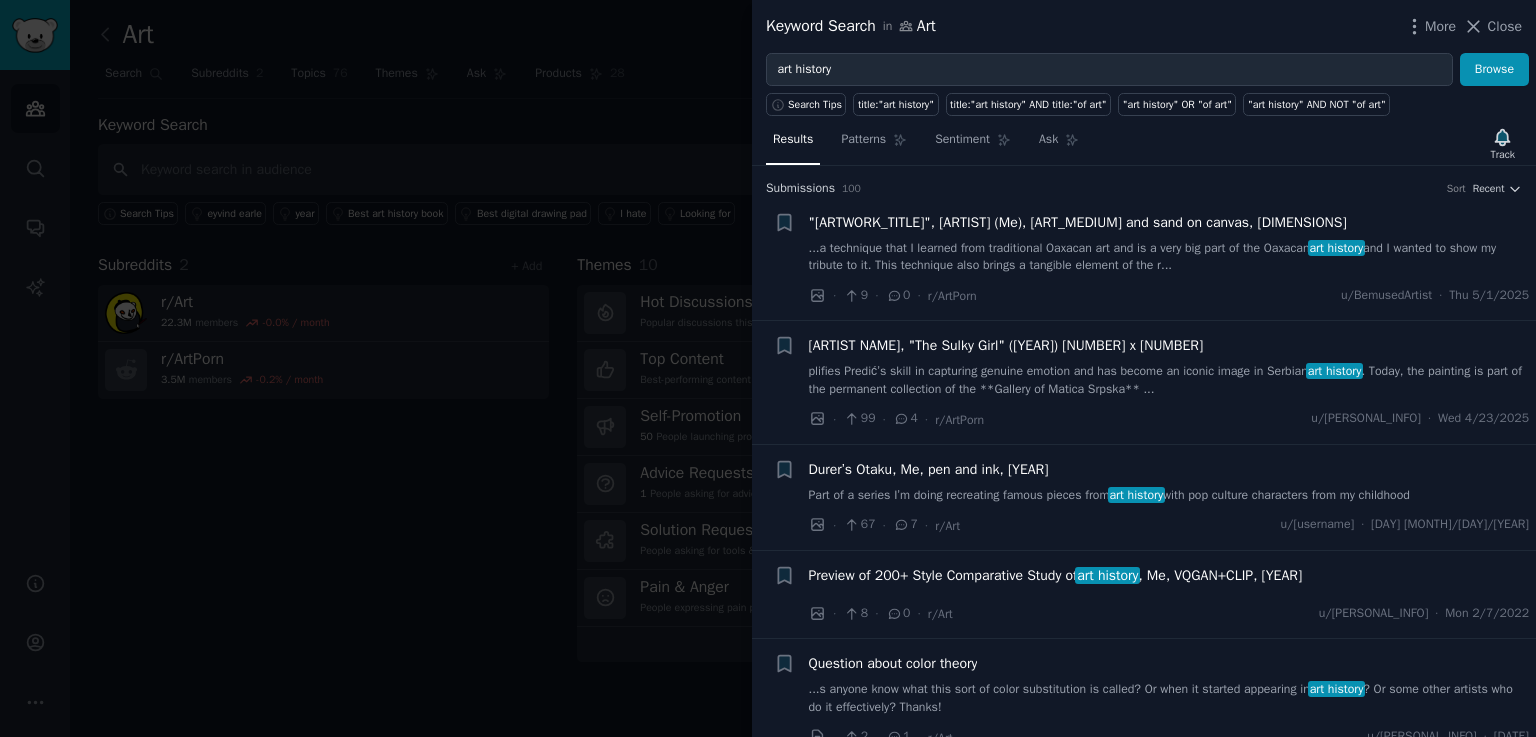 click at bounding box center (768, 368) 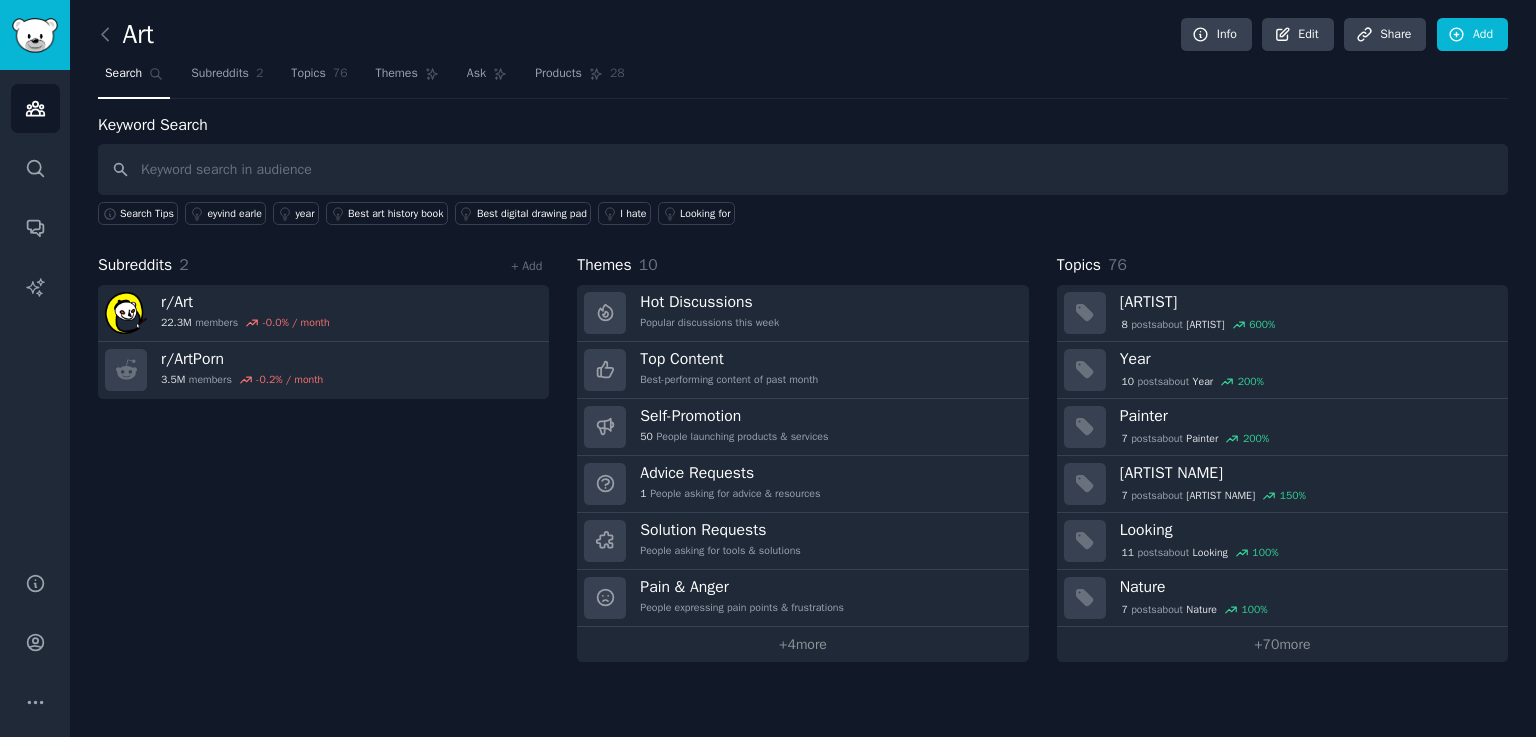 click at bounding box center [110, 35] 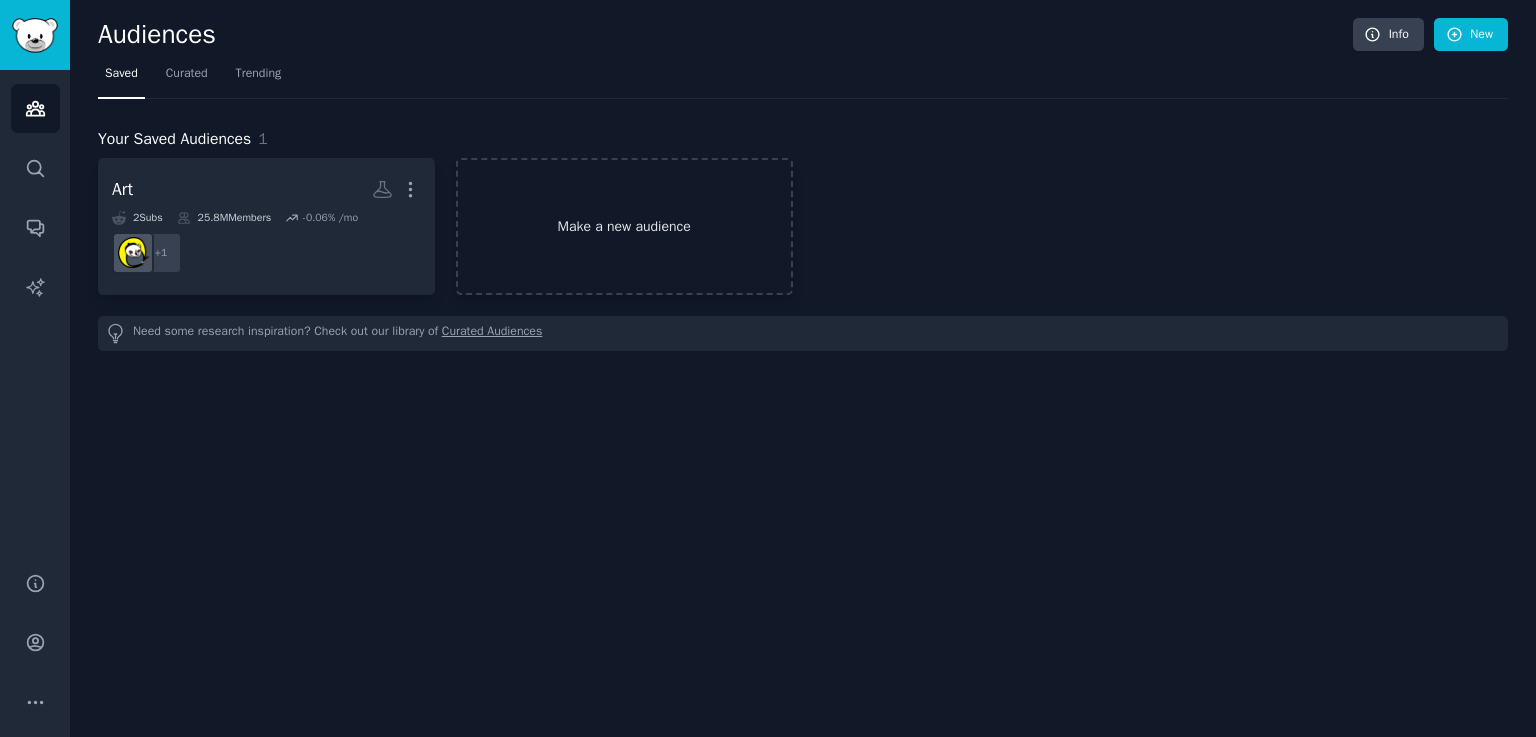 click on "Make a new audience" at bounding box center [624, 226] 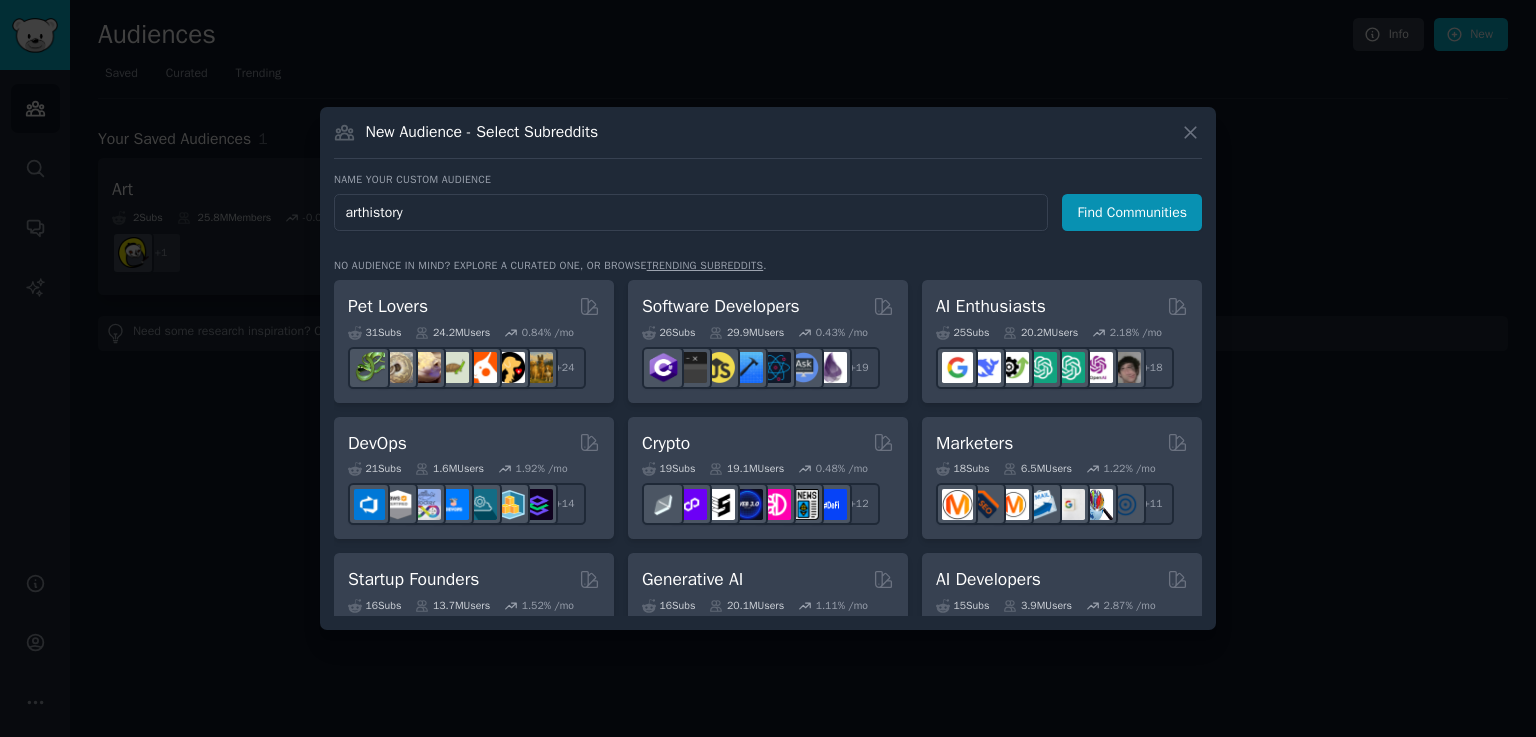 click on "arthistory" at bounding box center [691, 212] 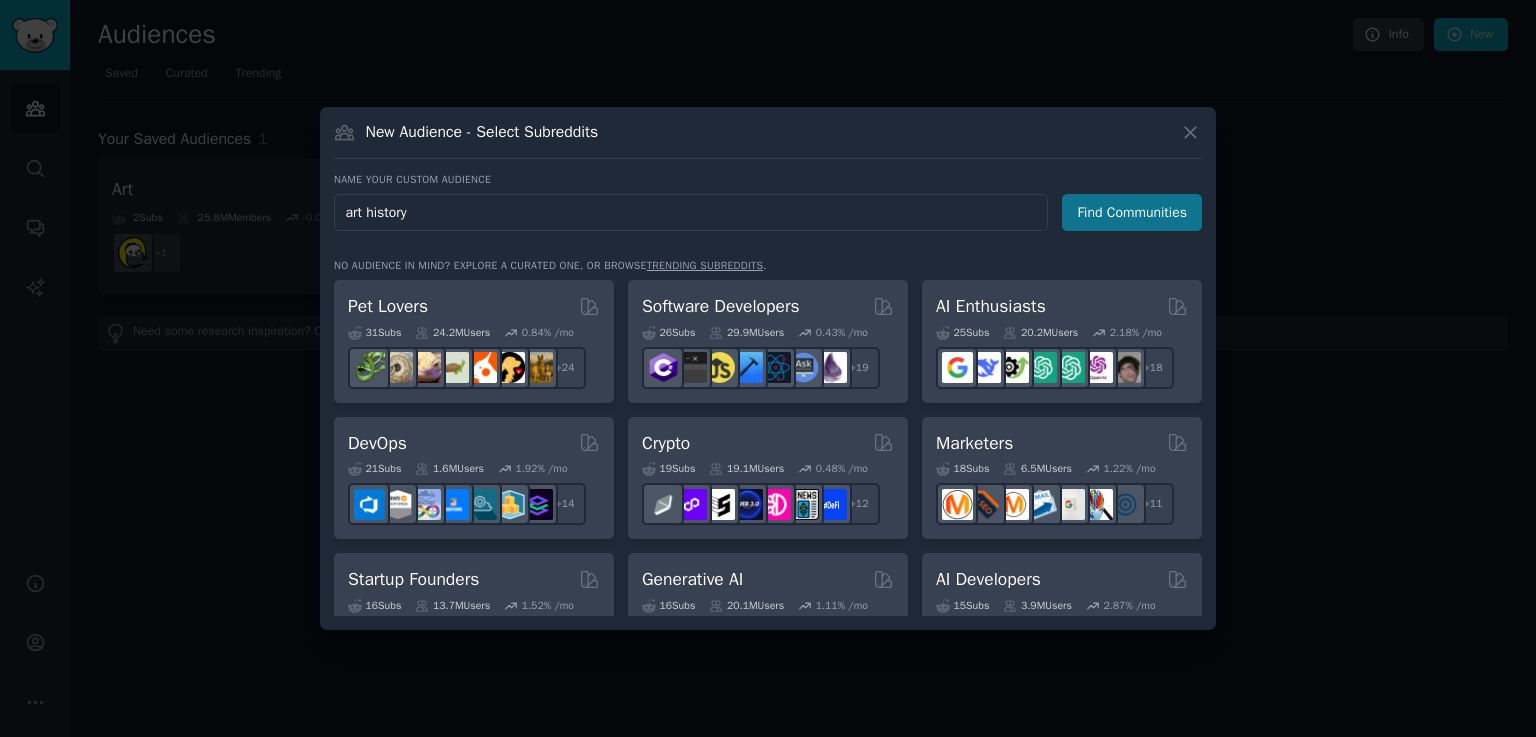 type on "art history" 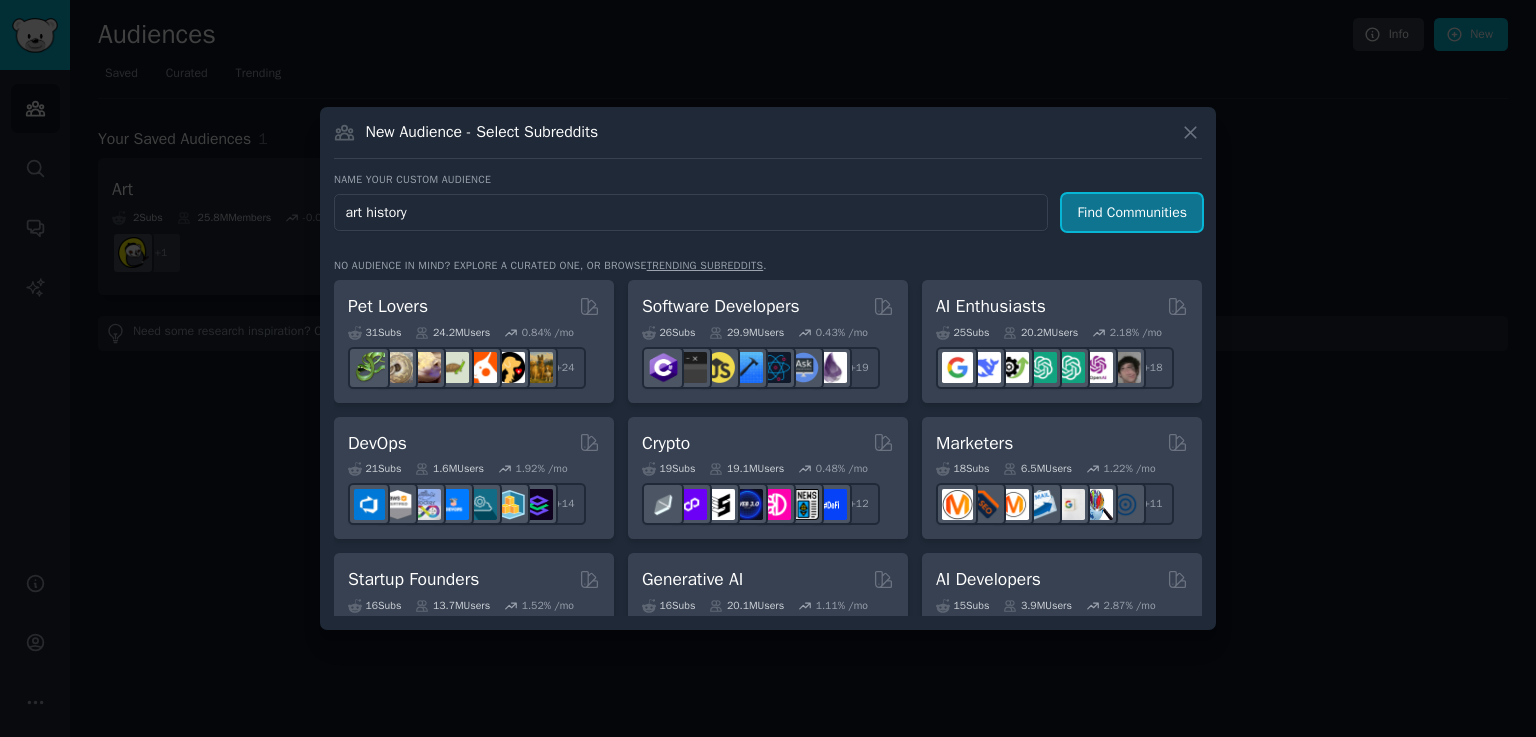click on "Find Communities" at bounding box center (1132, 212) 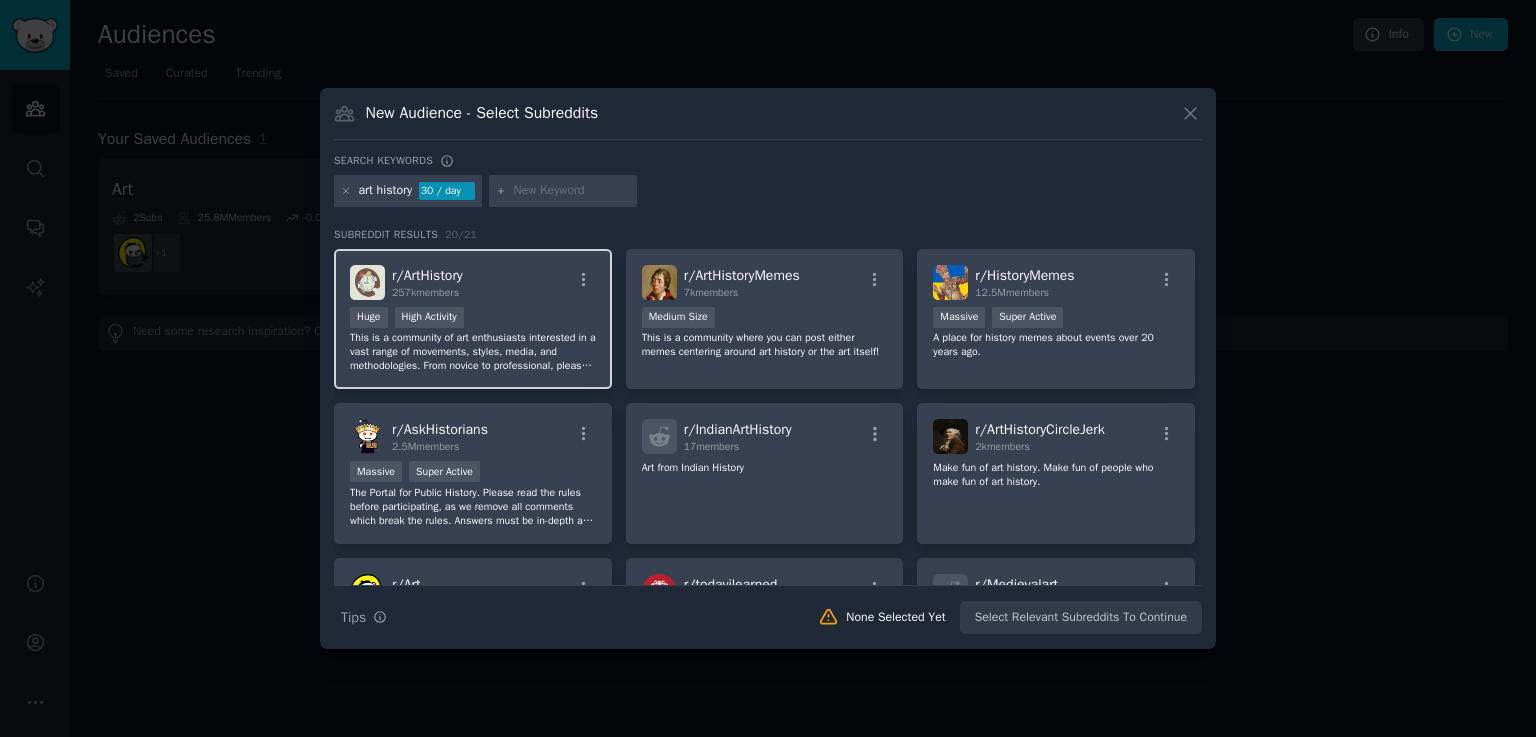 click on ">= 80th percentile for submissions / day Huge High Activity" at bounding box center (473, 319) 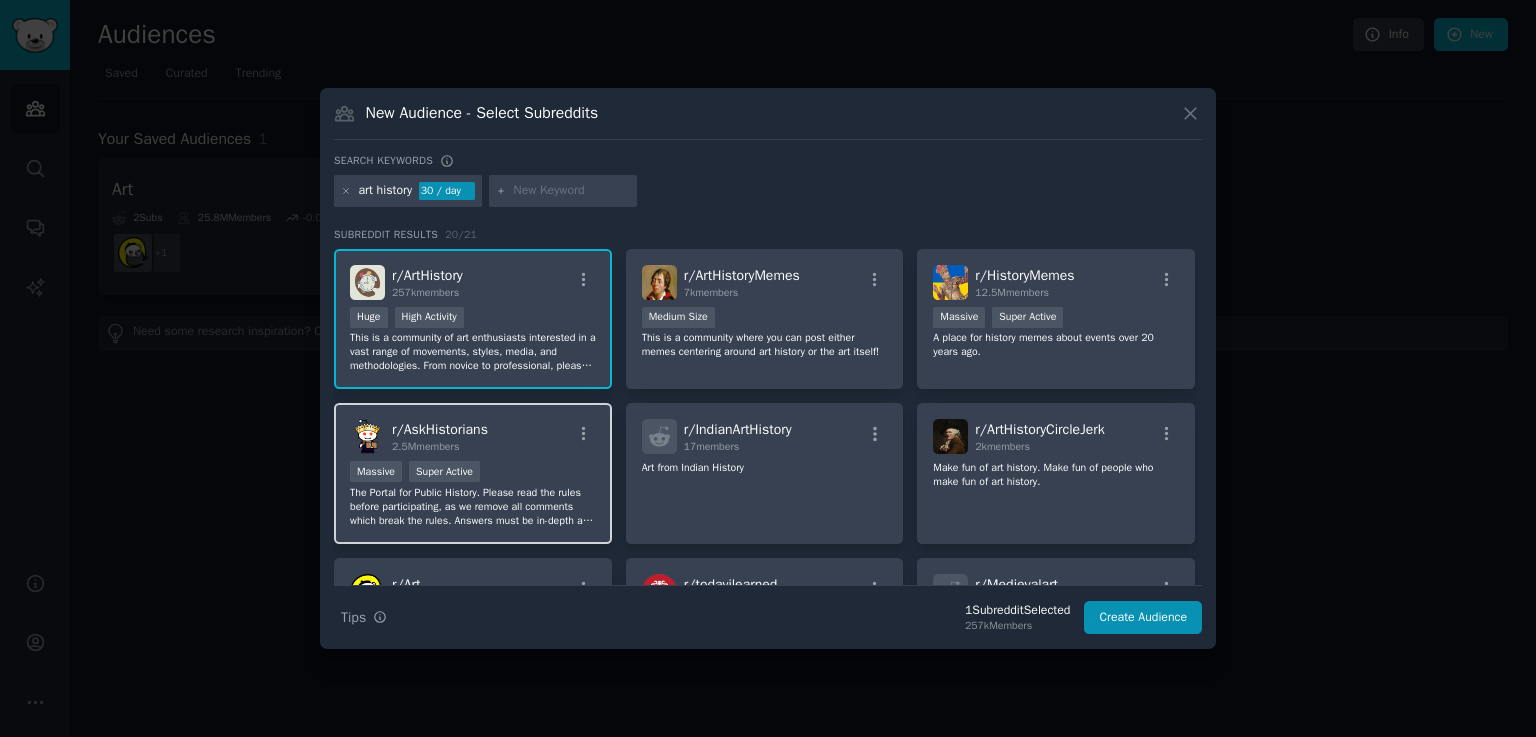 click on "r/ AskHistorians 2.5M  members" at bounding box center [473, 436] 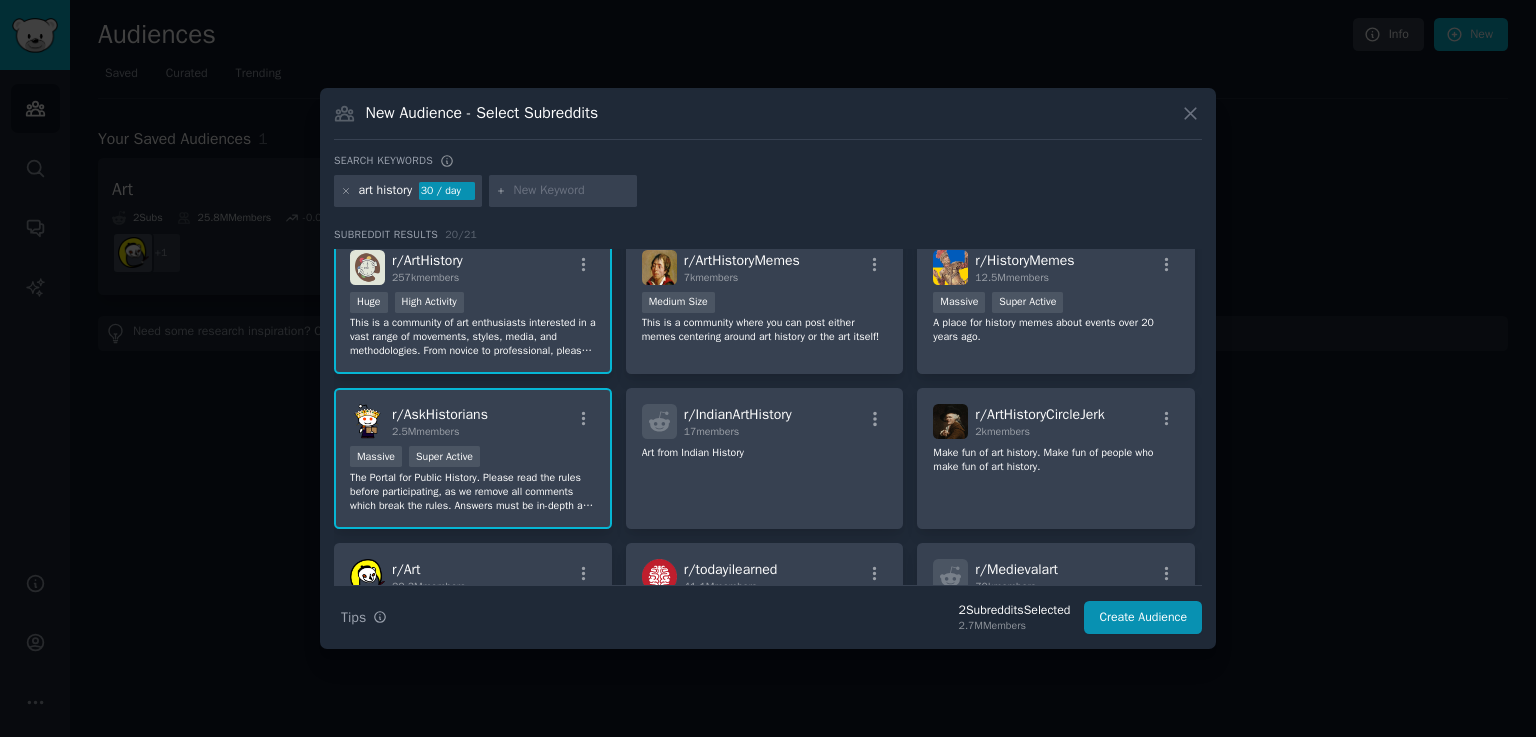scroll, scrollTop: 0, scrollLeft: 0, axis: both 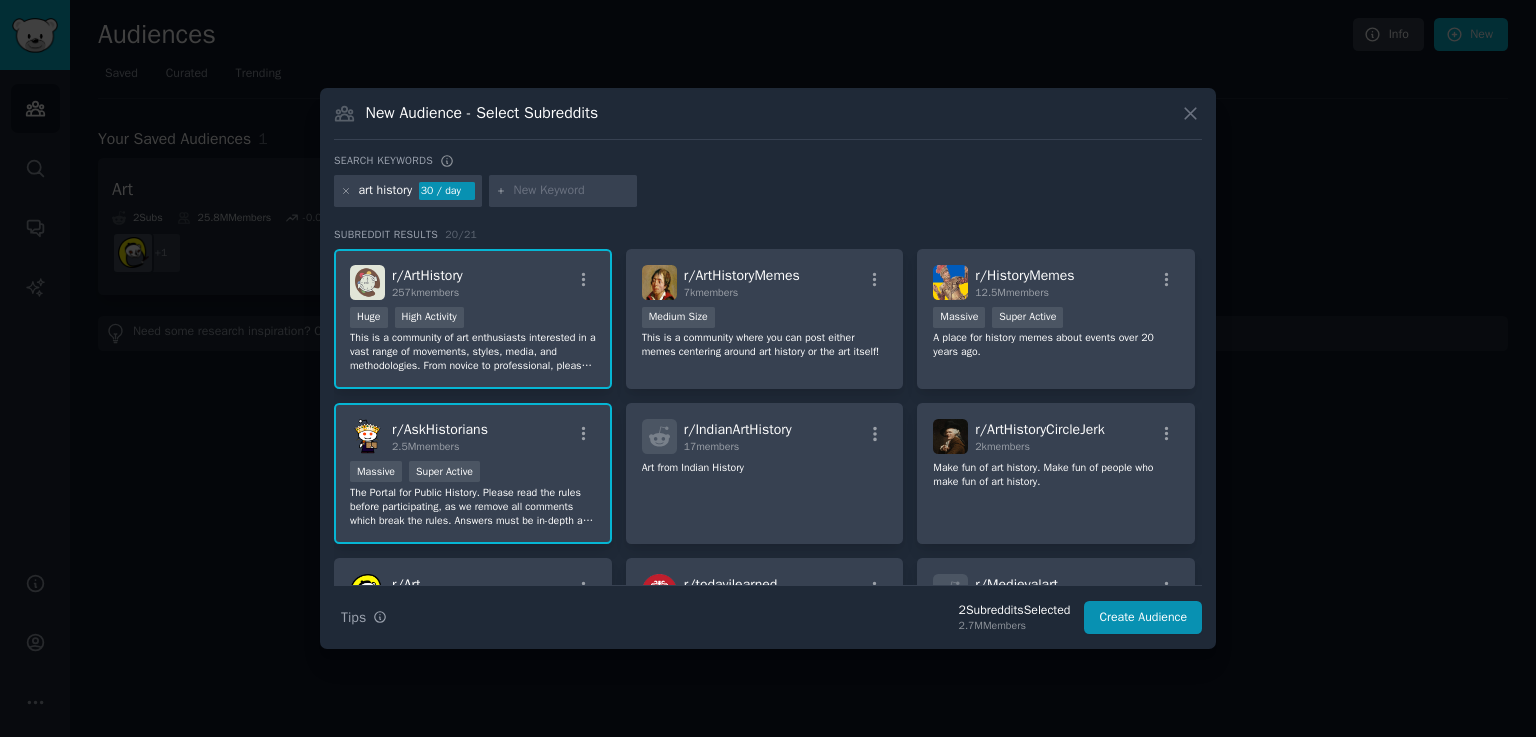 click at bounding box center [572, 191] 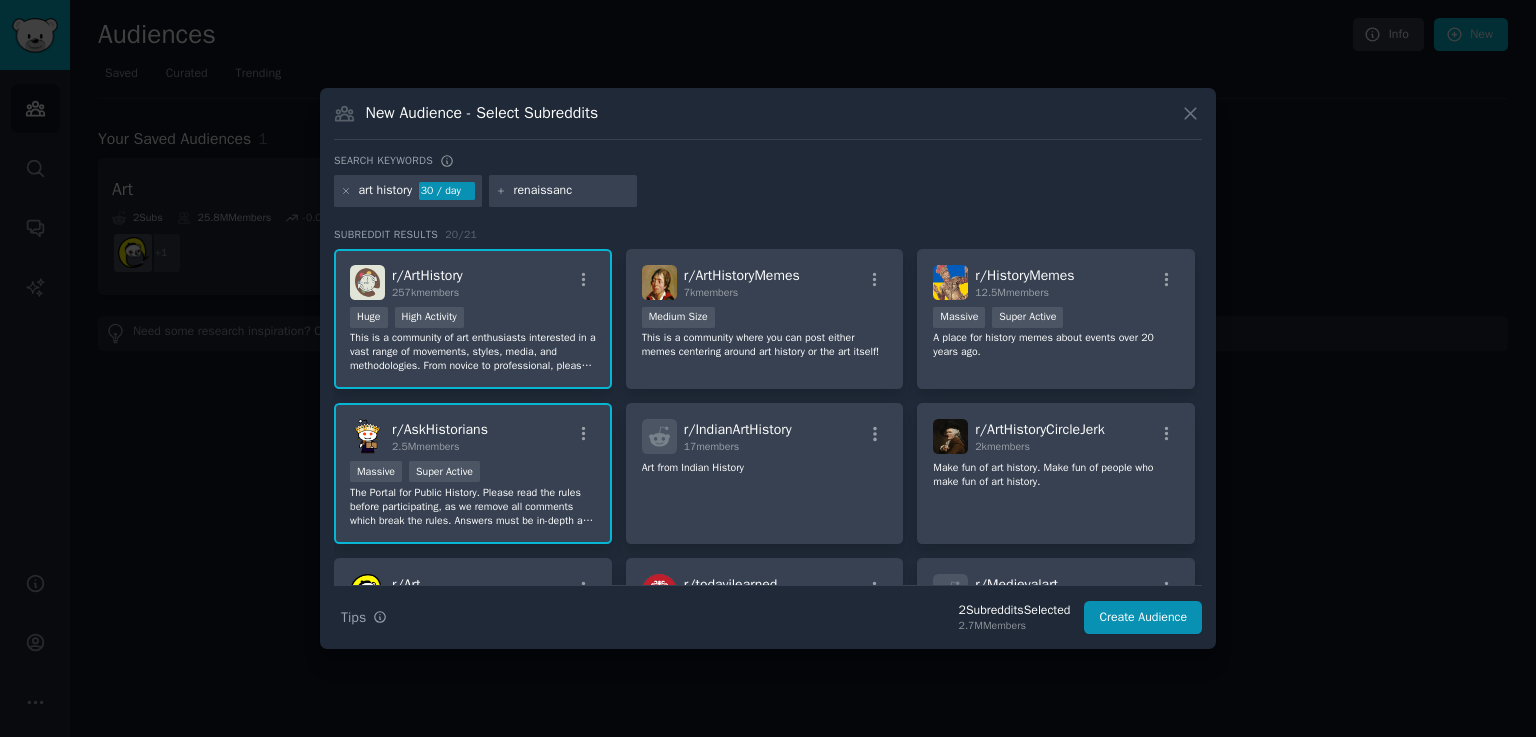 type on "renaissance" 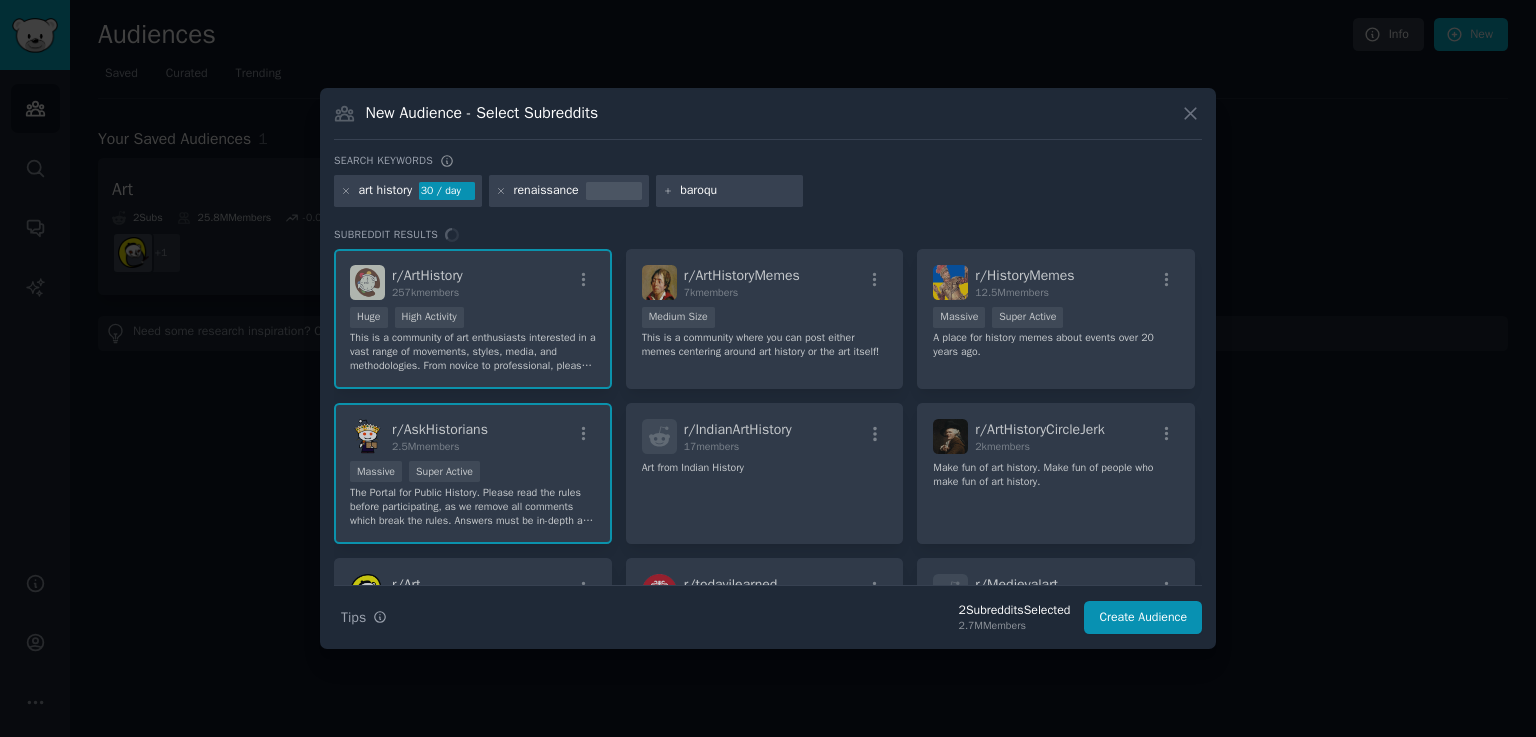 type on "baroque" 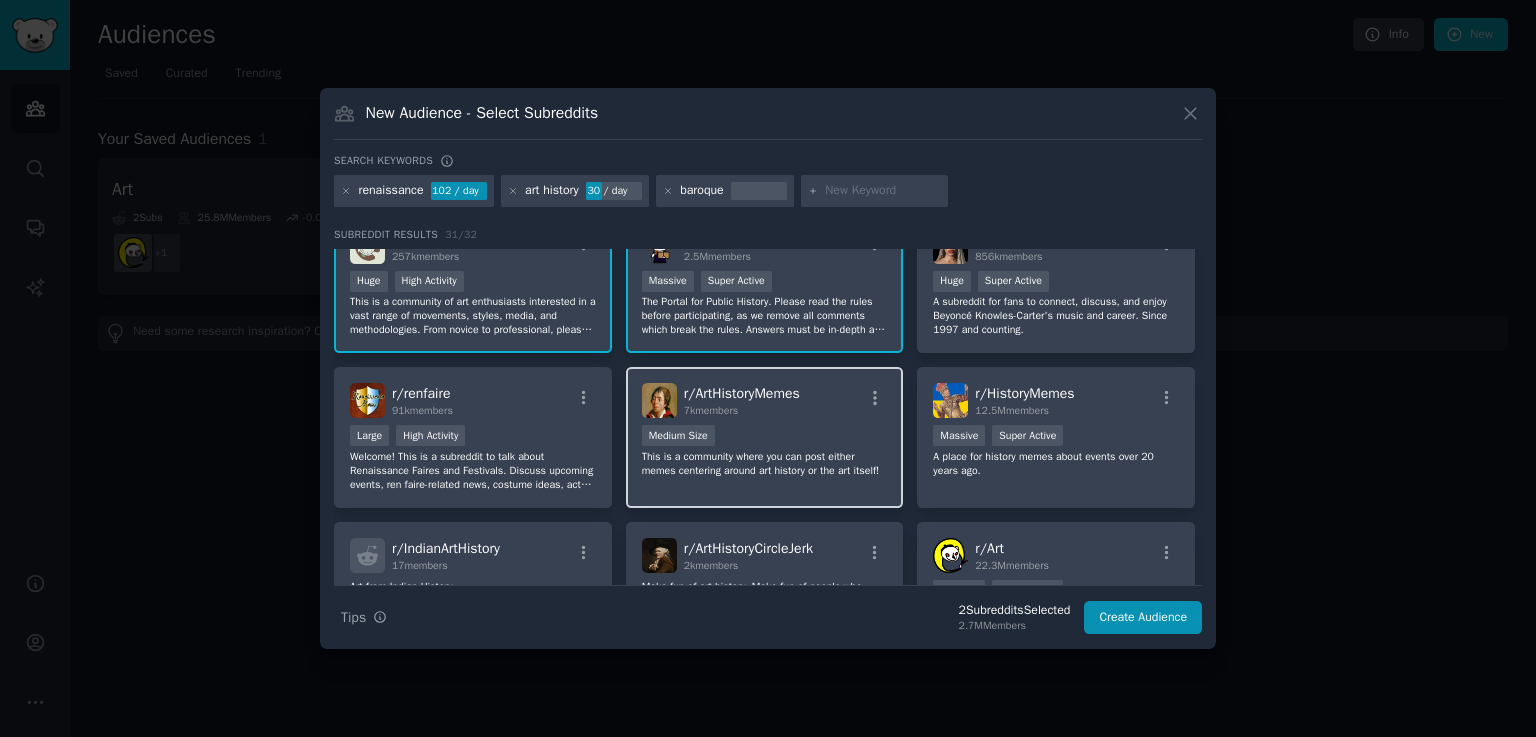 scroll, scrollTop: 37, scrollLeft: 0, axis: vertical 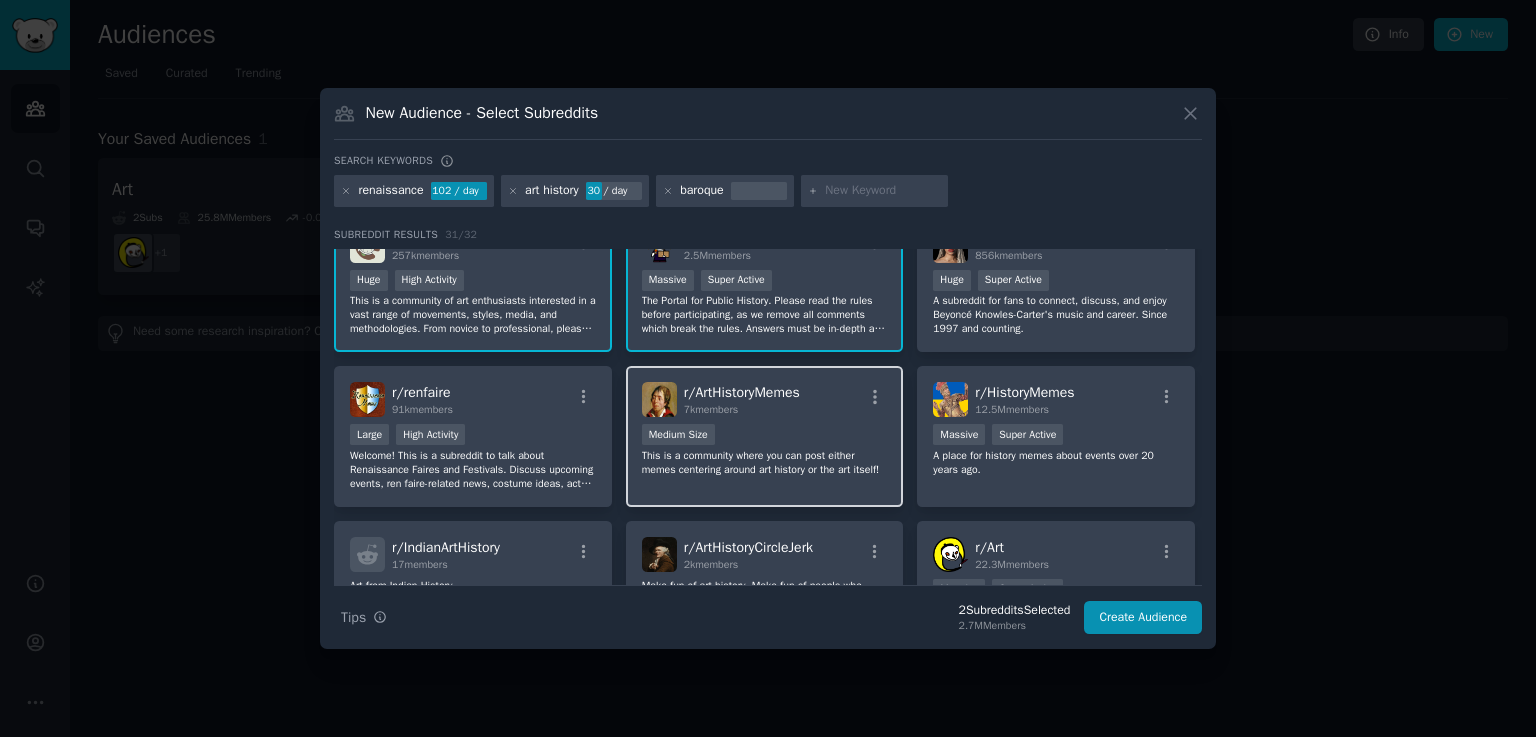 click on "This is a community where you can post either memes centering around art history or the art itself!" at bounding box center (765, 463) 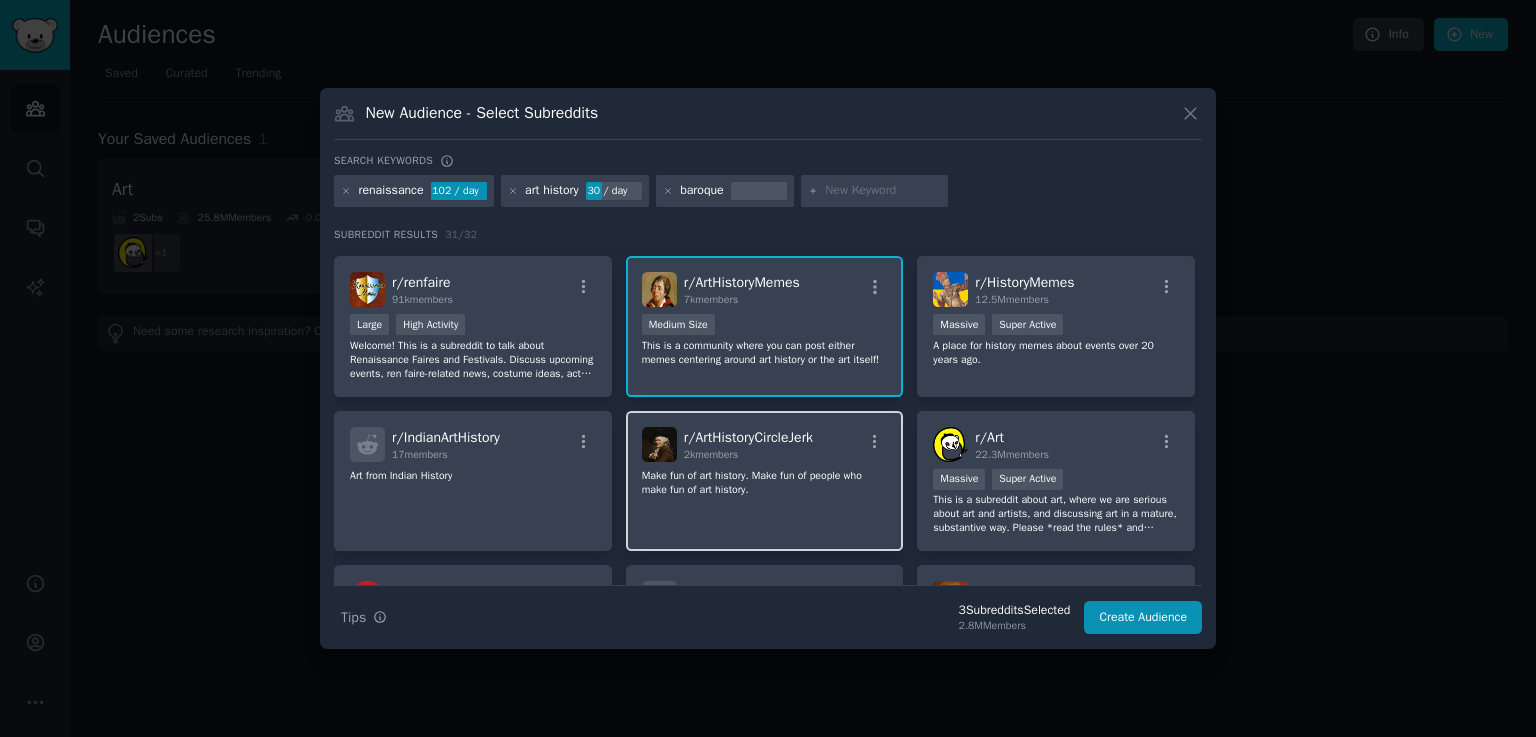 scroll, scrollTop: 148, scrollLeft: 0, axis: vertical 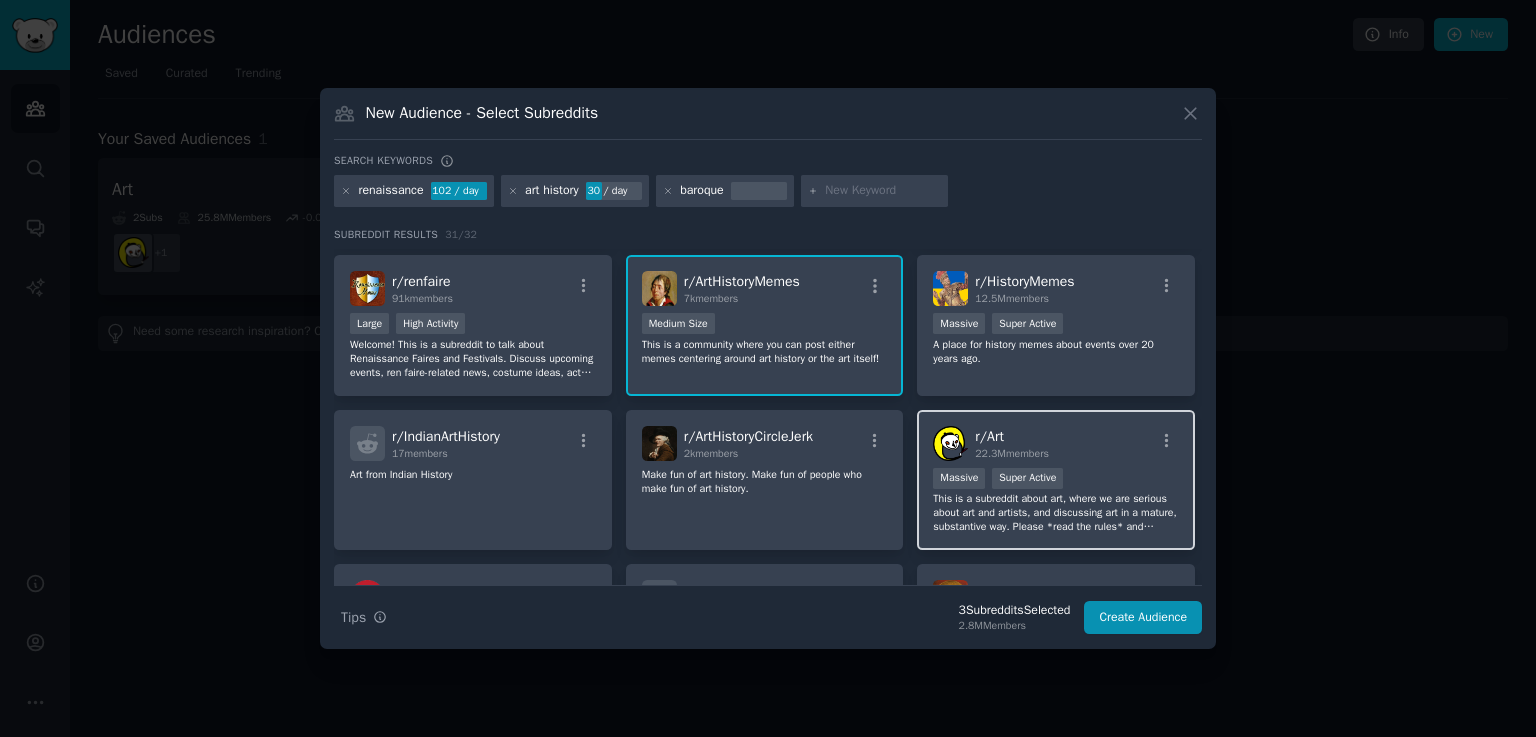click on "r/ Art 22.3M members" at bounding box center [1056, 443] 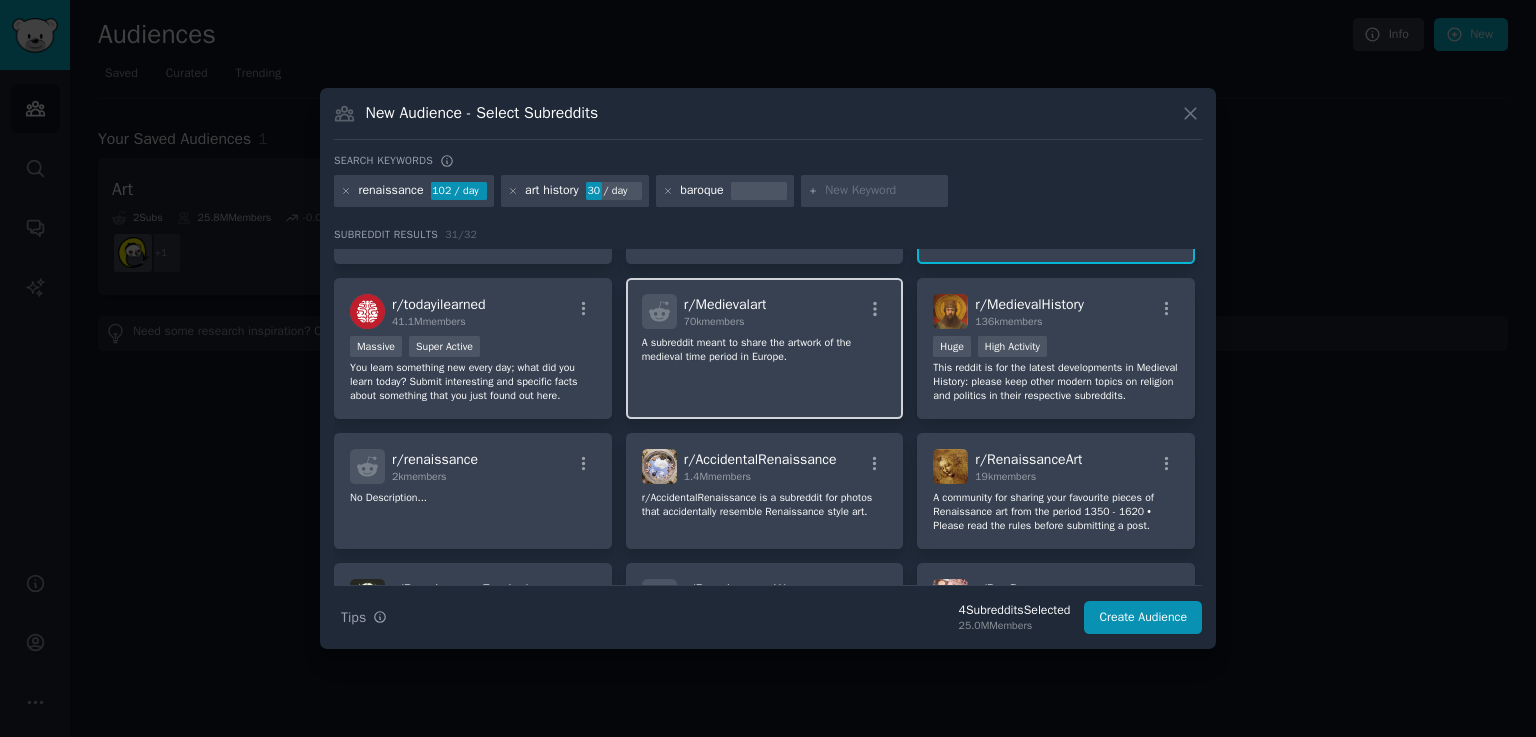 scroll, scrollTop: 436, scrollLeft: 0, axis: vertical 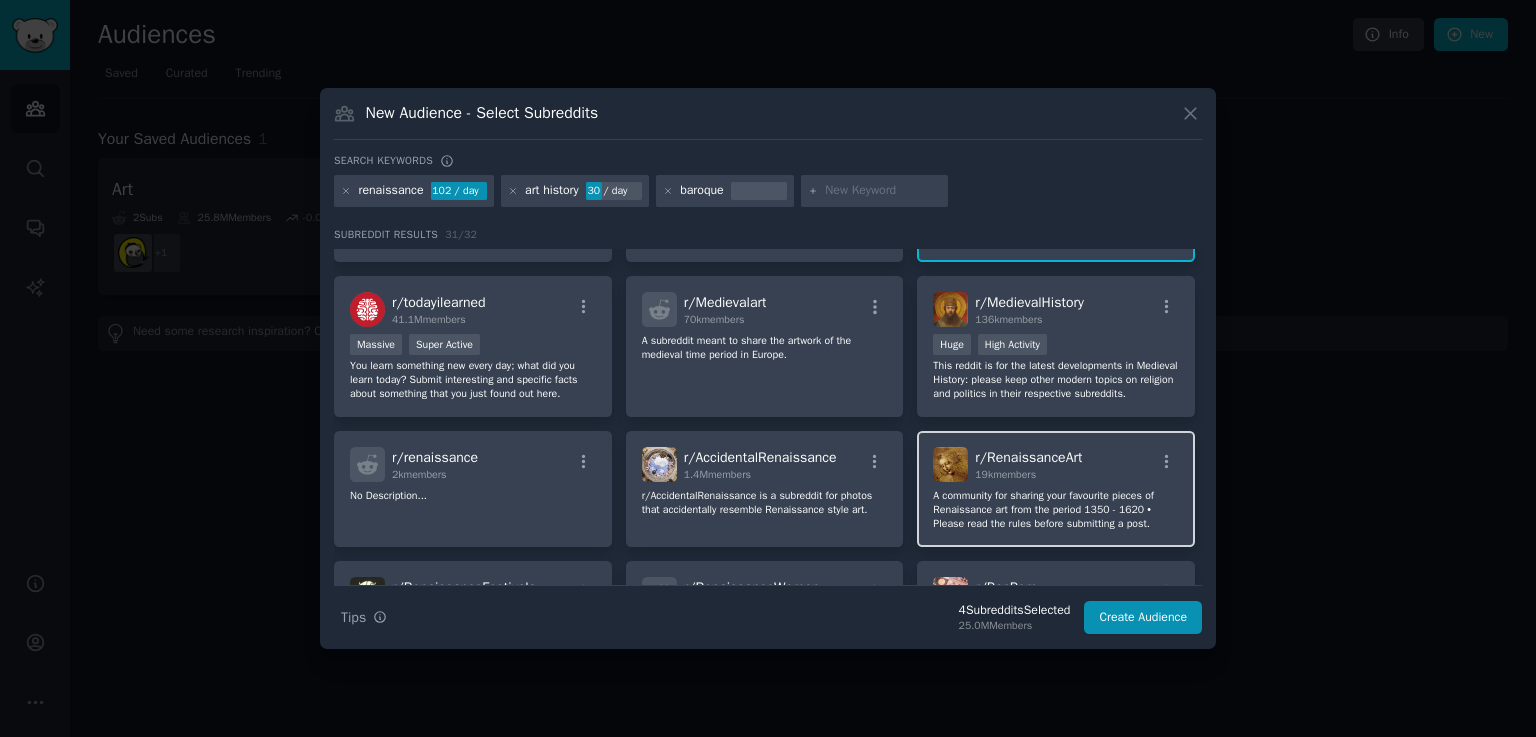 click on "A community for sharing your favourite pieces of Renaissance art from the period 1350 - 1620 • Please read the rules before submitting a post." 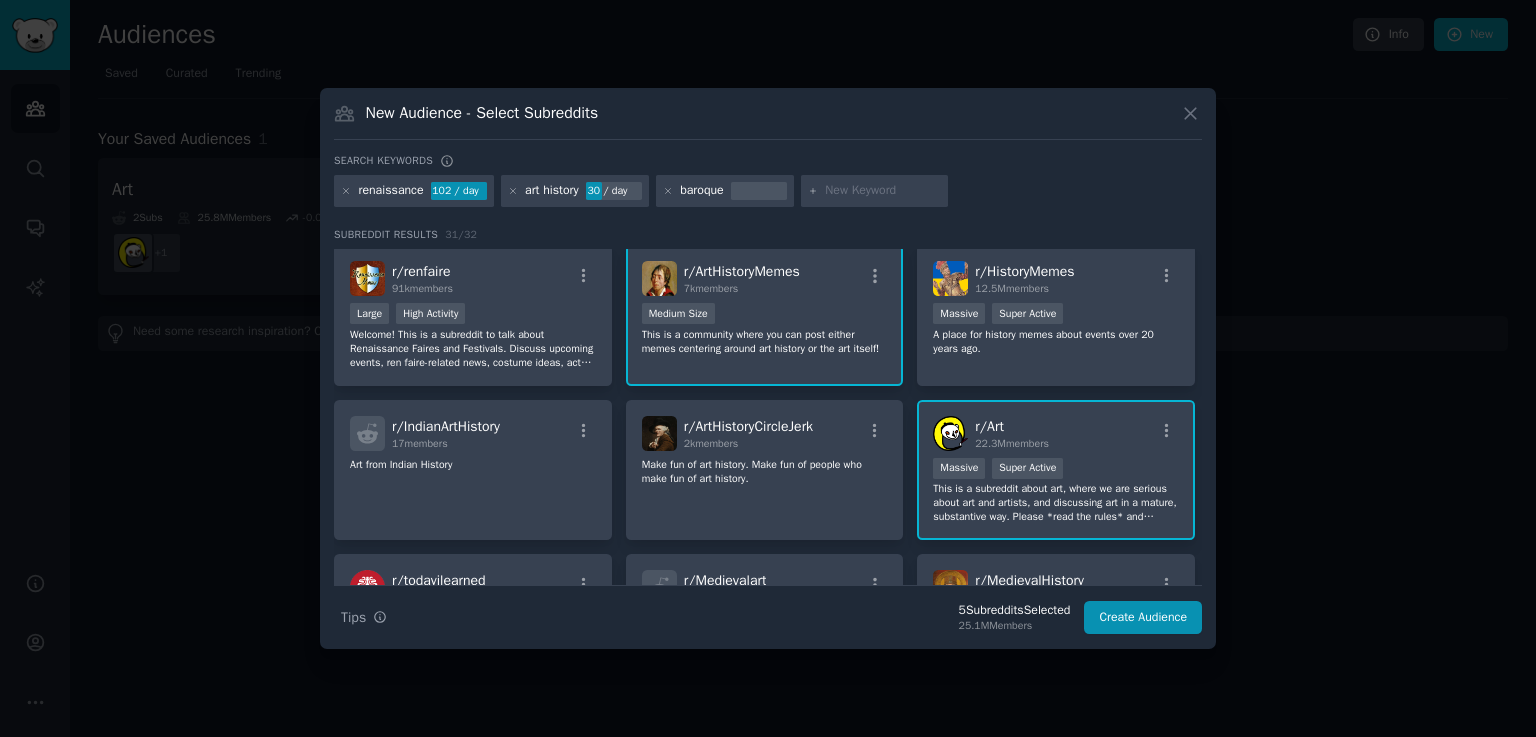 scroll, scrollTop: 0, scrollLeft: 0, axis: both 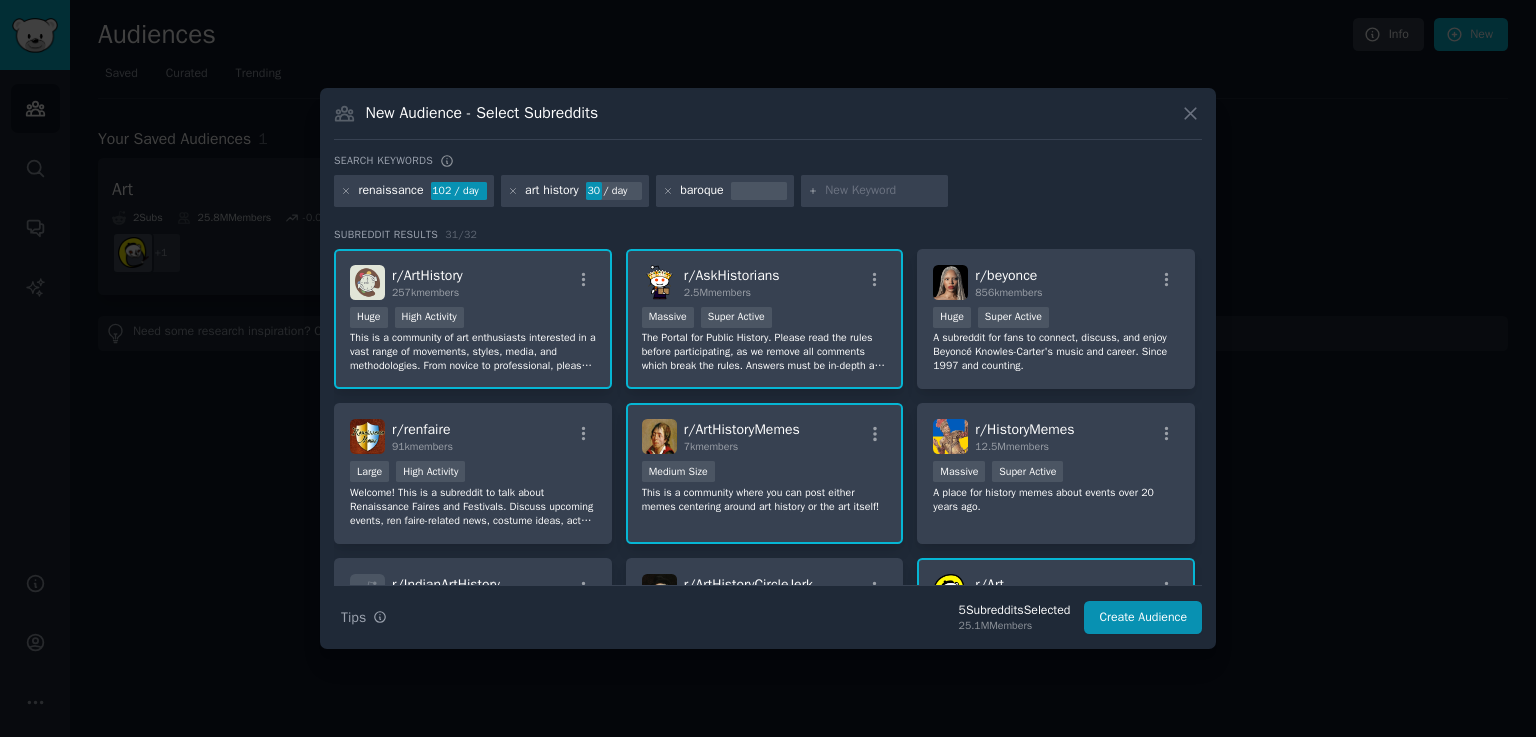 click at bounding box center [883, 191] 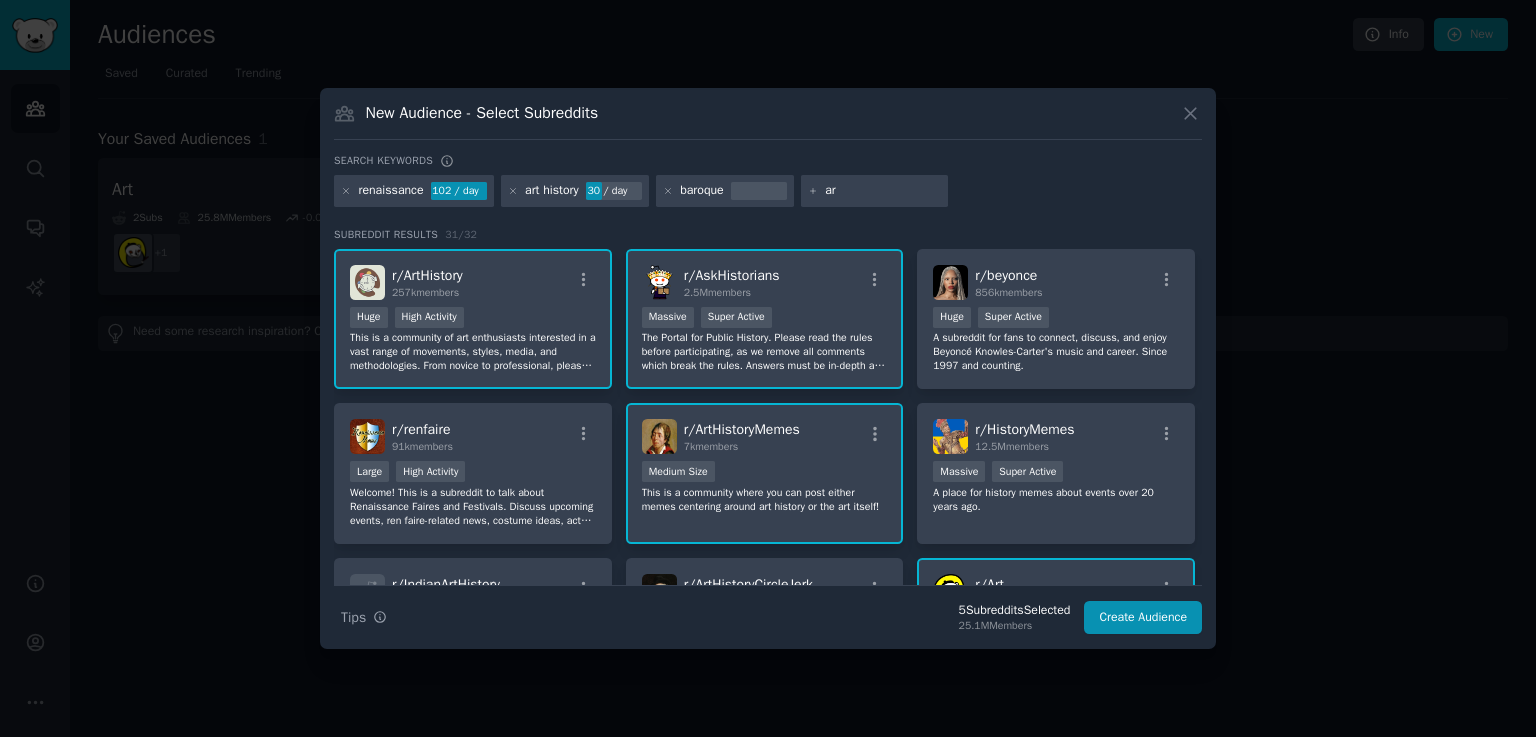 type on "art" 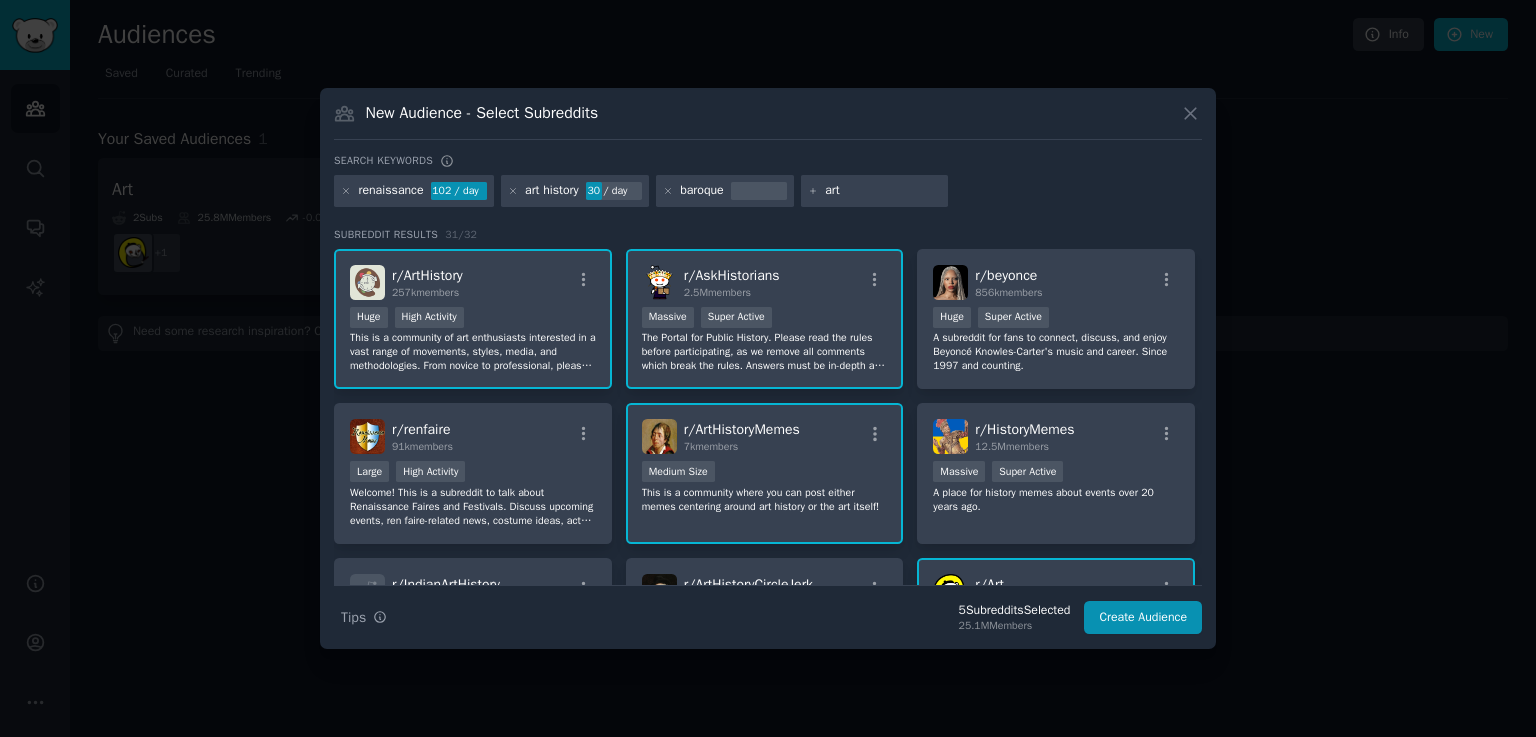 type 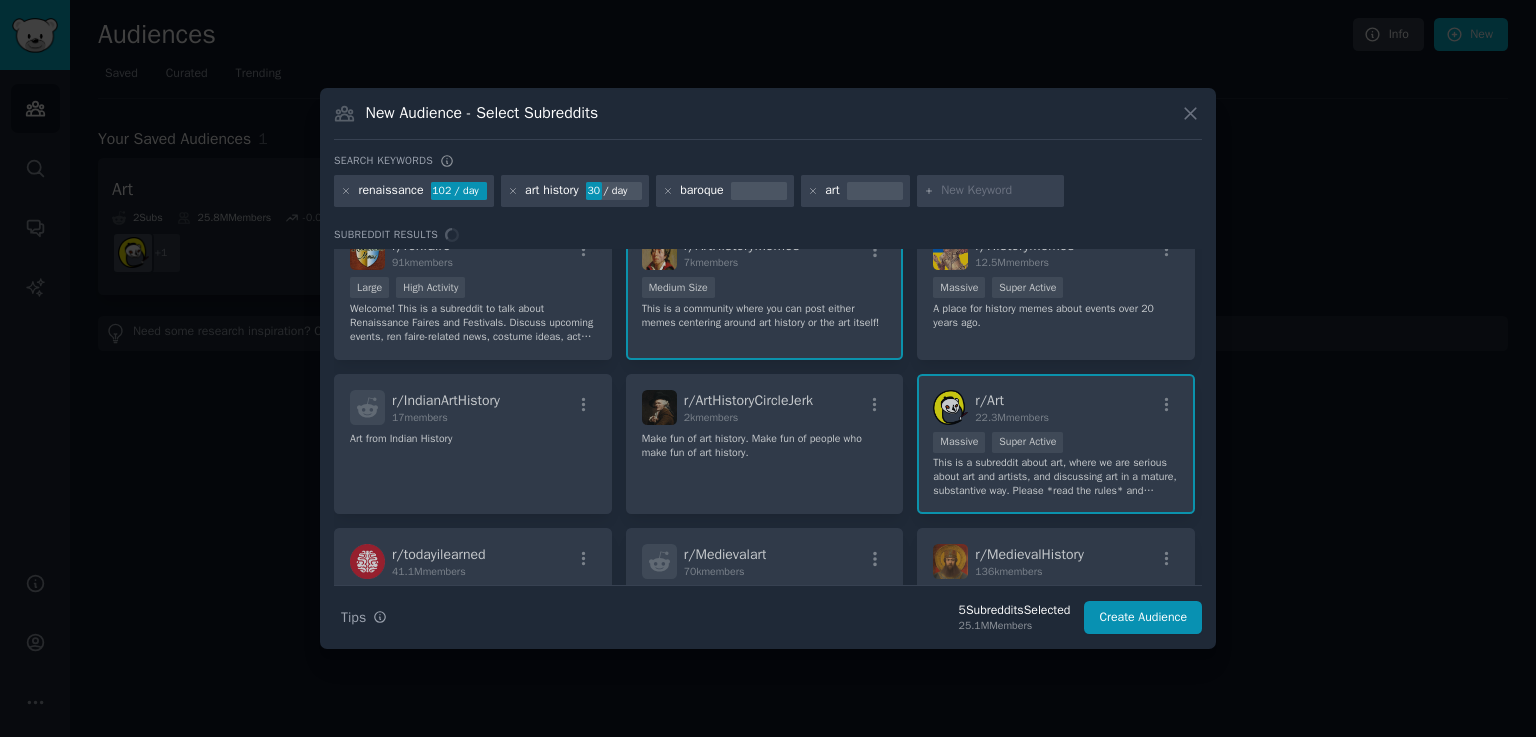 scroll, scrollTop: 185, scrollLeft: 0, axis: vertical 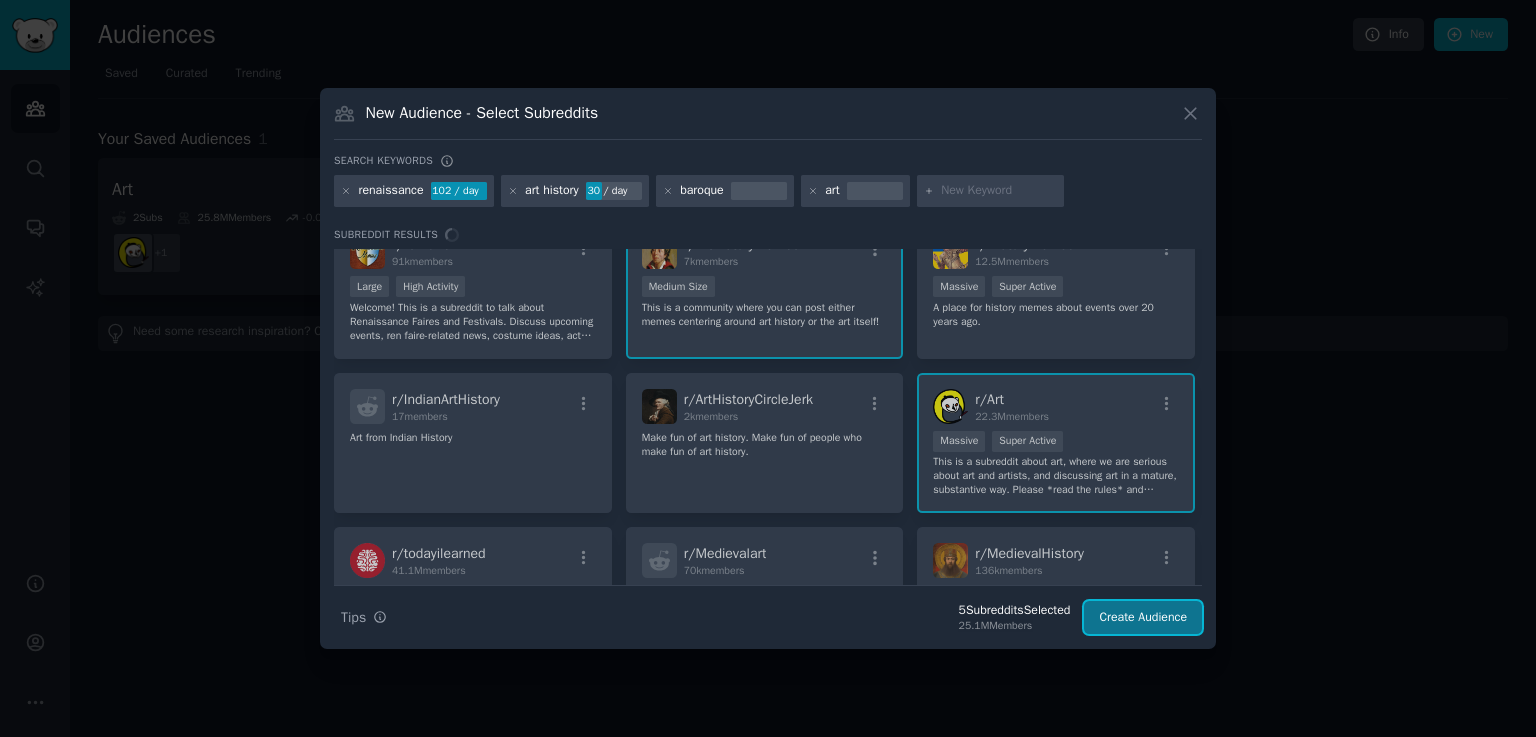 click on "Create Audience" at bounding box center (1143, 618) 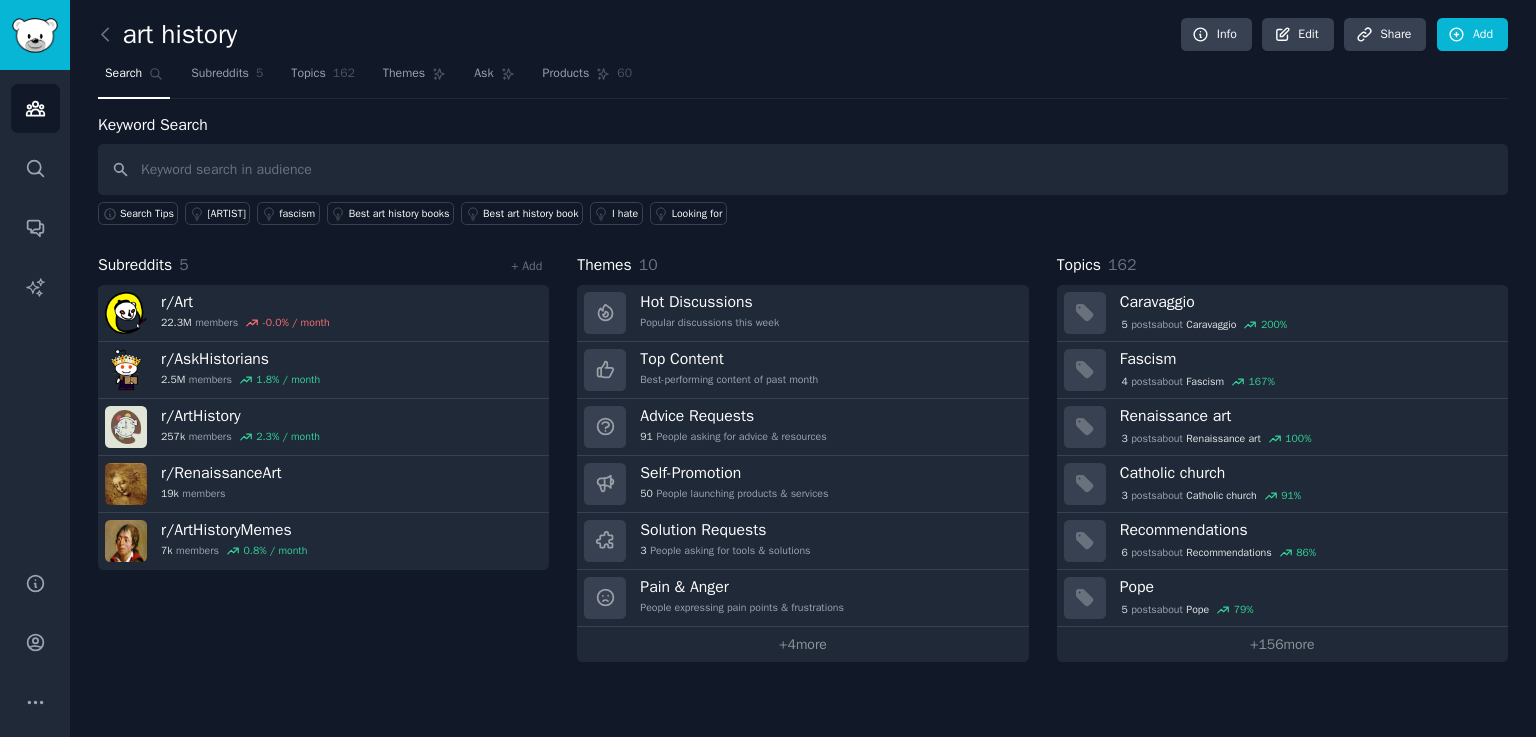 click at bounding box center (803, 169) 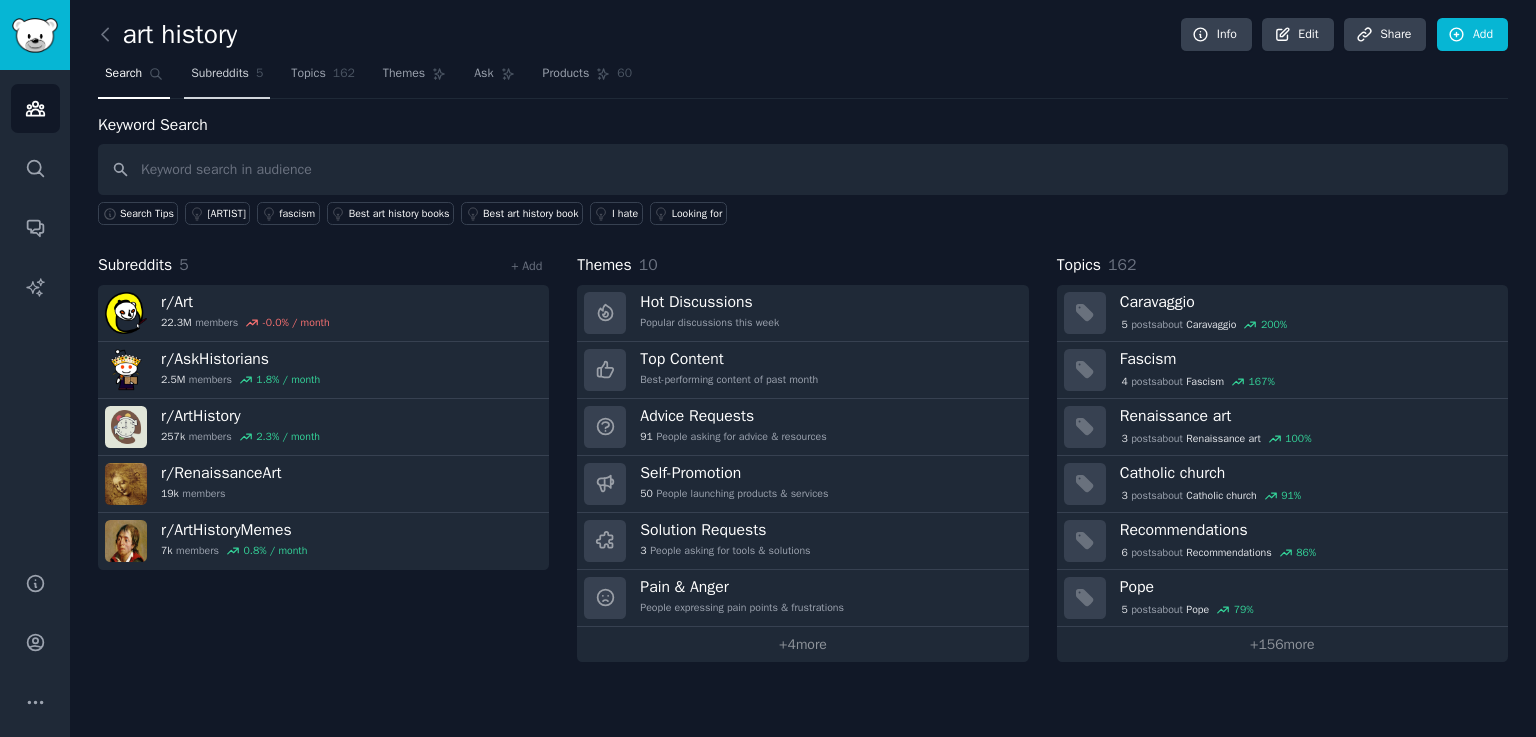 click on "5" 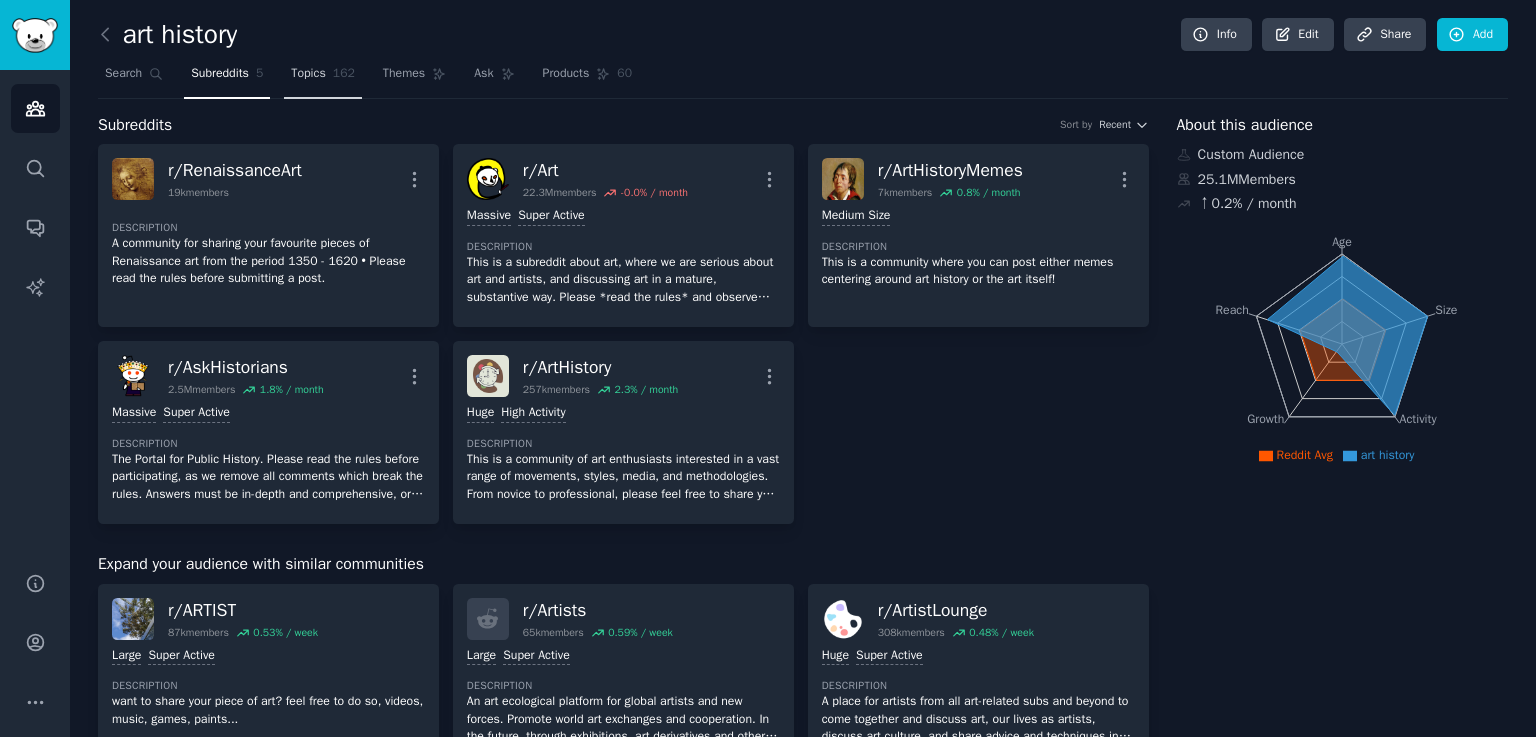 click on "Topics" at bounding box center (308, 74) 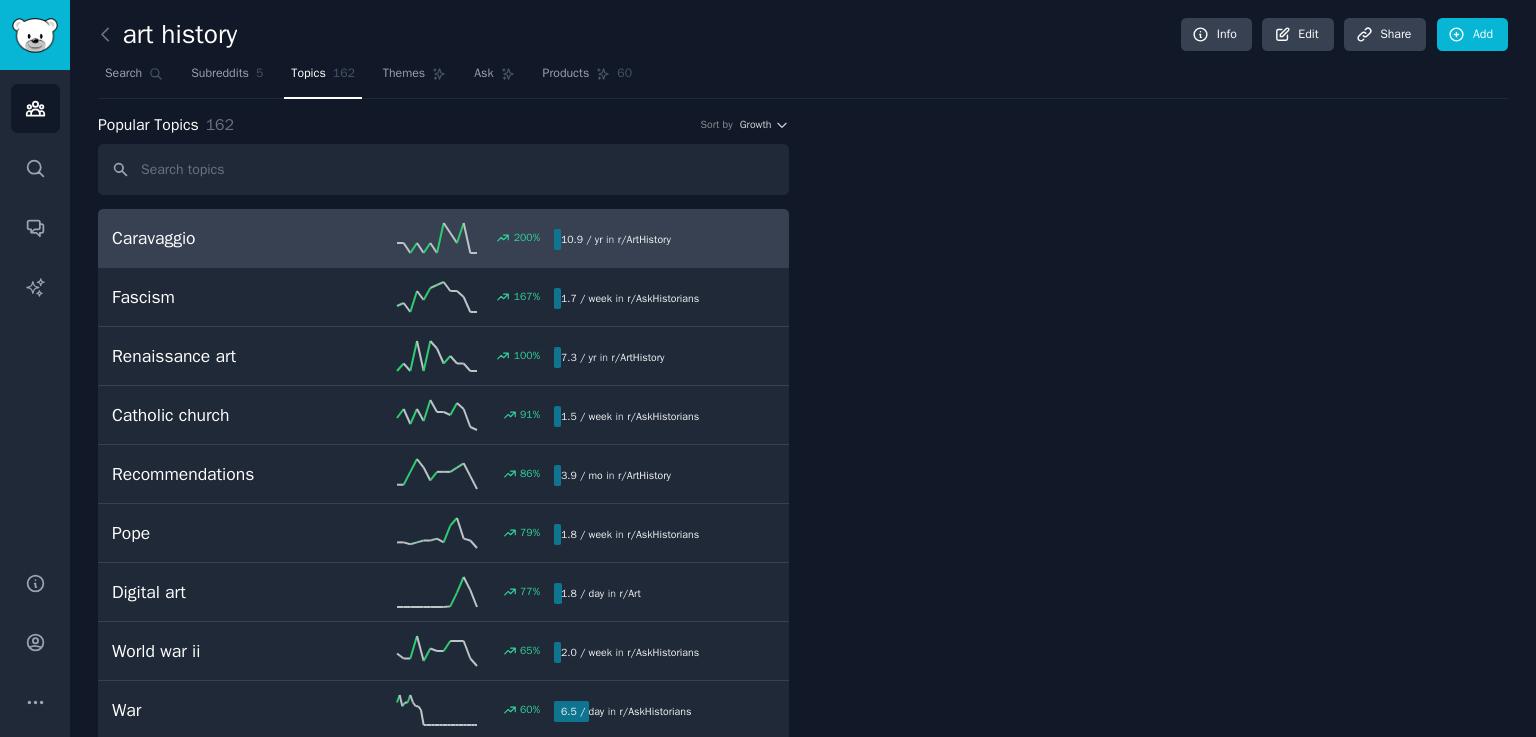 click on "Topics" at bounding box center [308, 74] 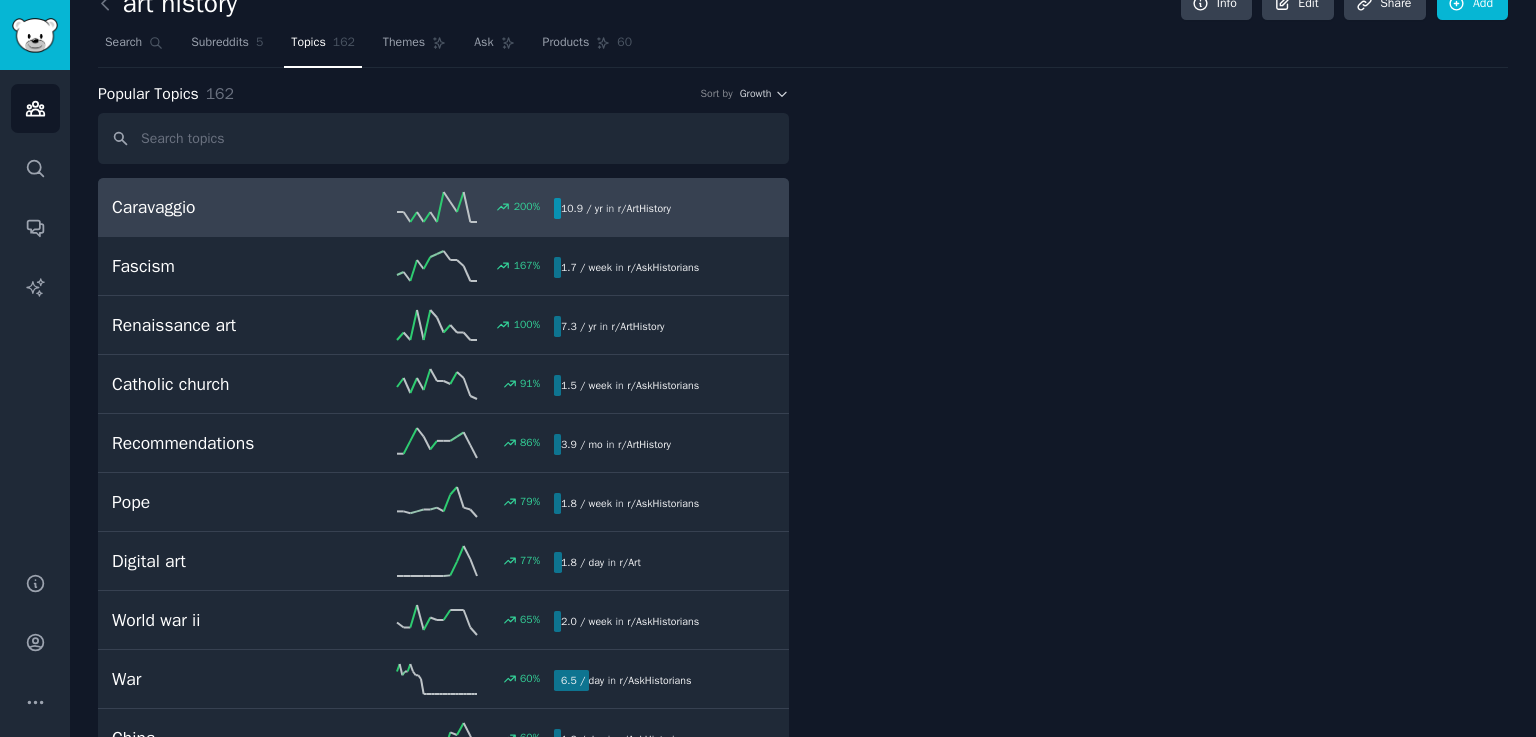 scroll, scrollTop: 33, scrollLeft: 0, axis: vertical 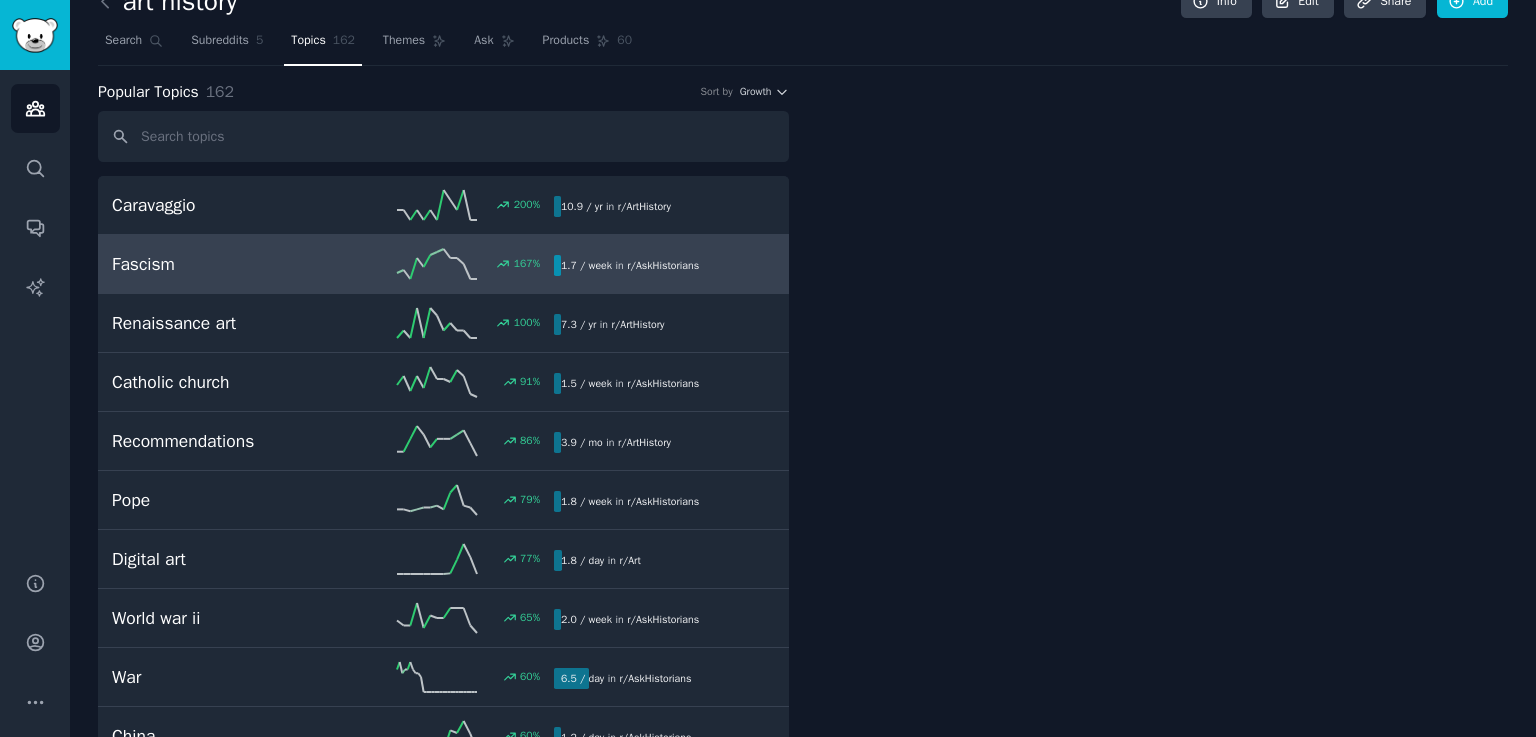 click on "Fascism" at bounding box center [222, 264] 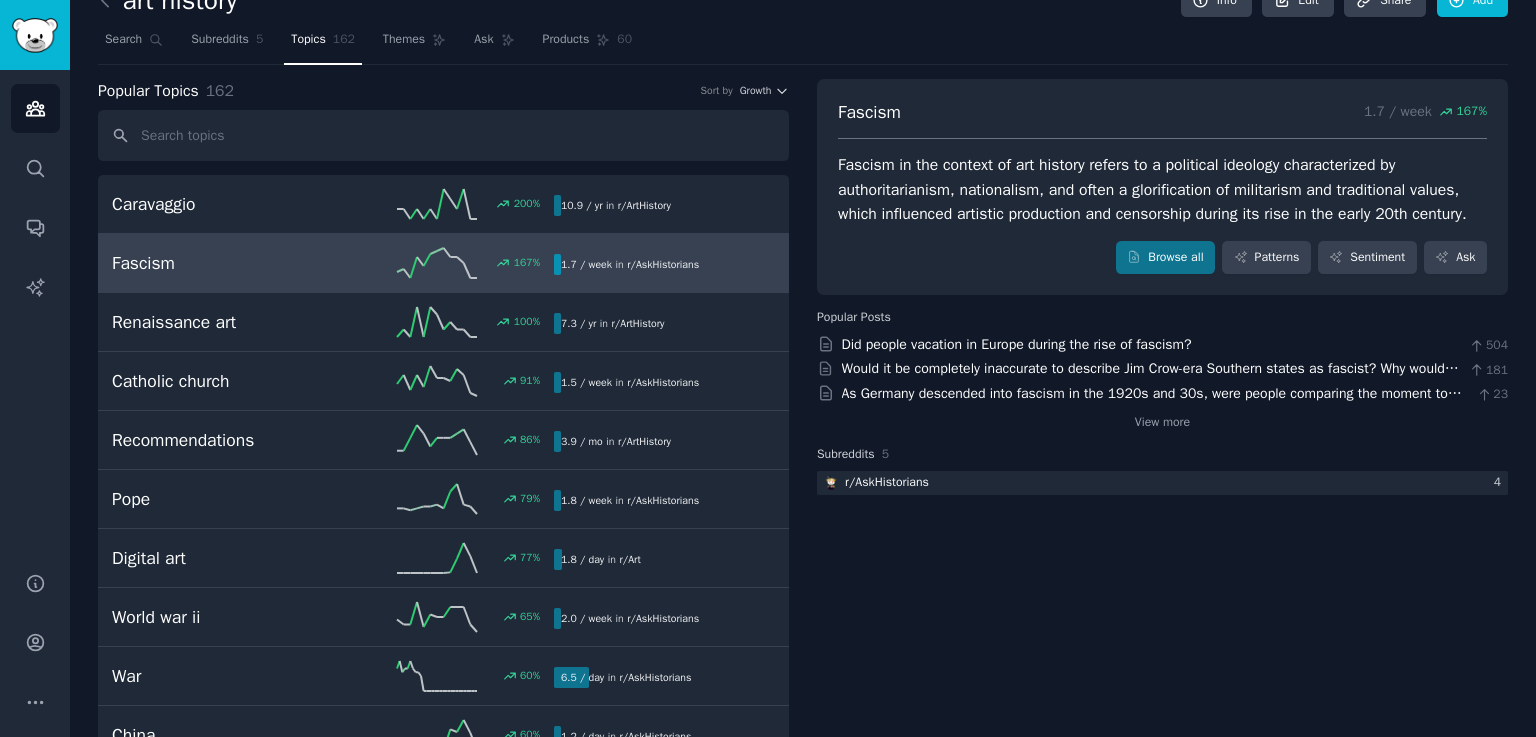 scroll, scrollTop: 0, scrollLeft: 0, axis: both 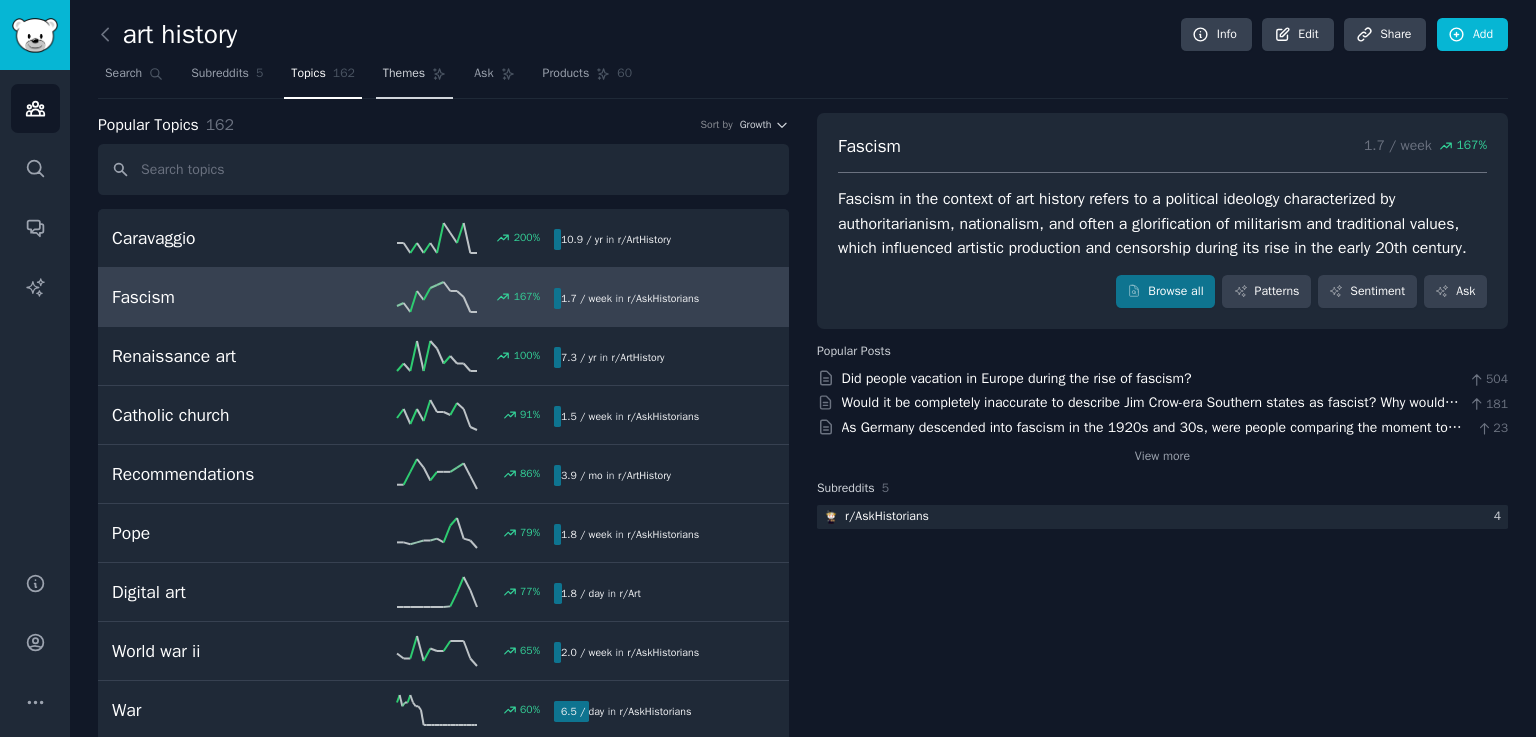 click on "Themes" at bounding box center (404, 74) 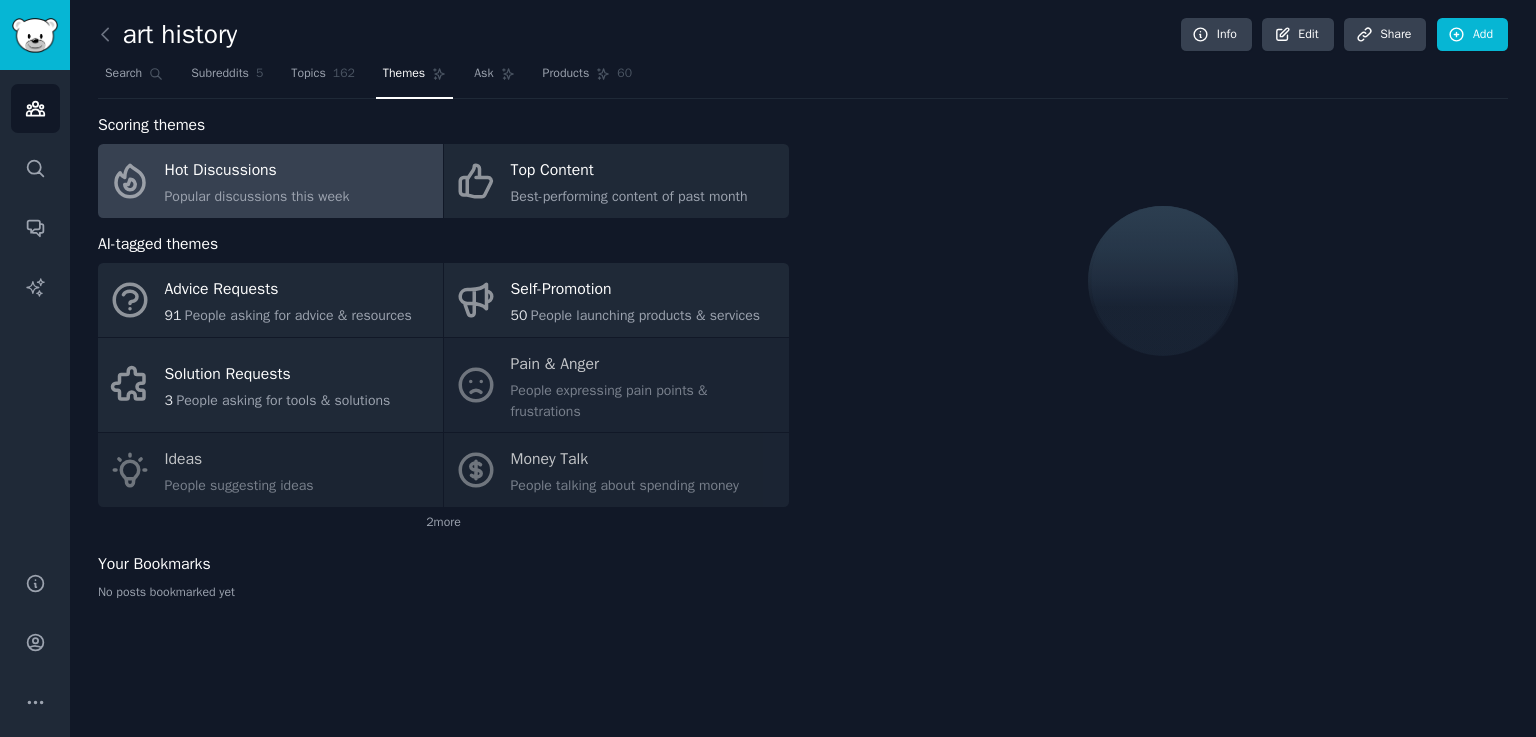 click on "Hot Discussions" at bounding box center (257, 171) 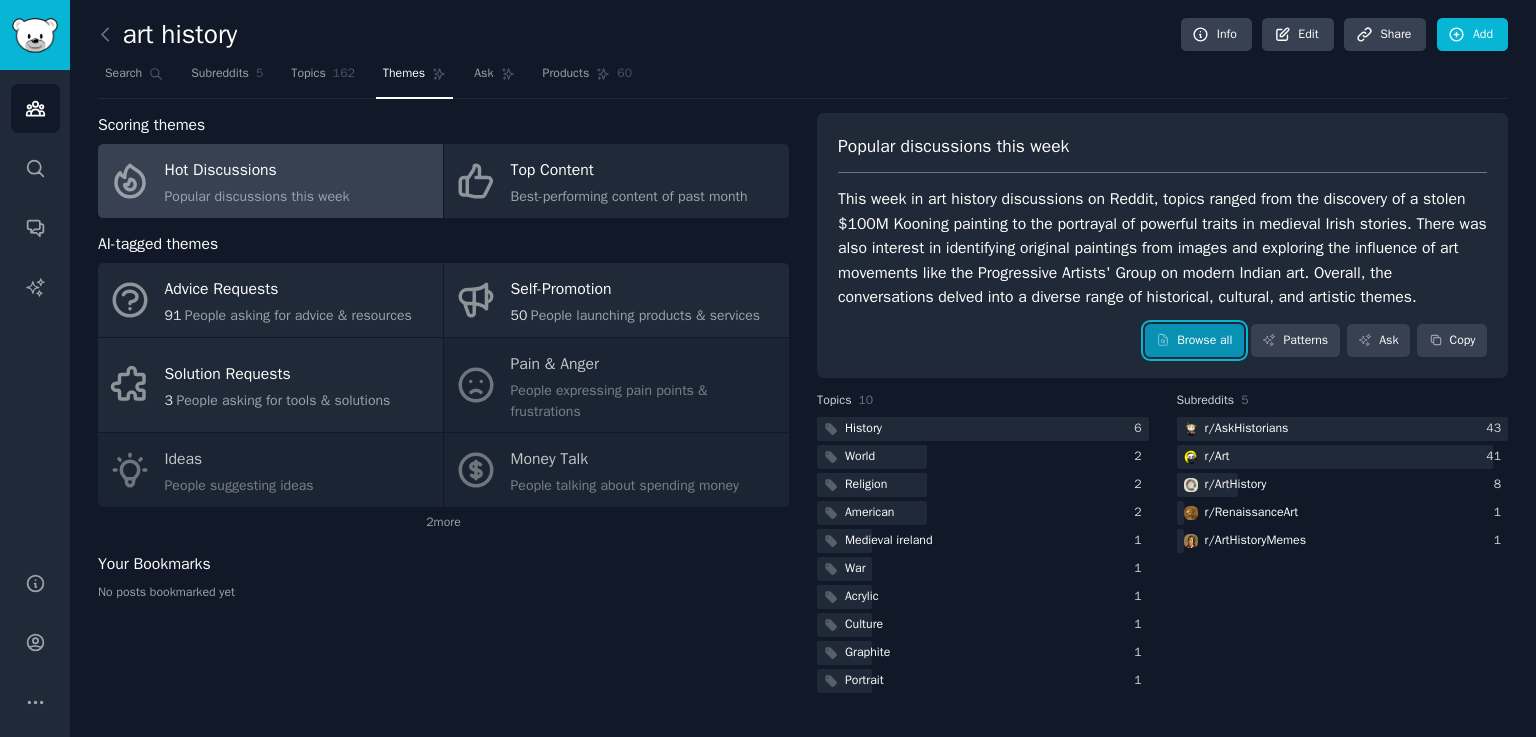 click on "Browse all" at bounding box center [1194, 341] 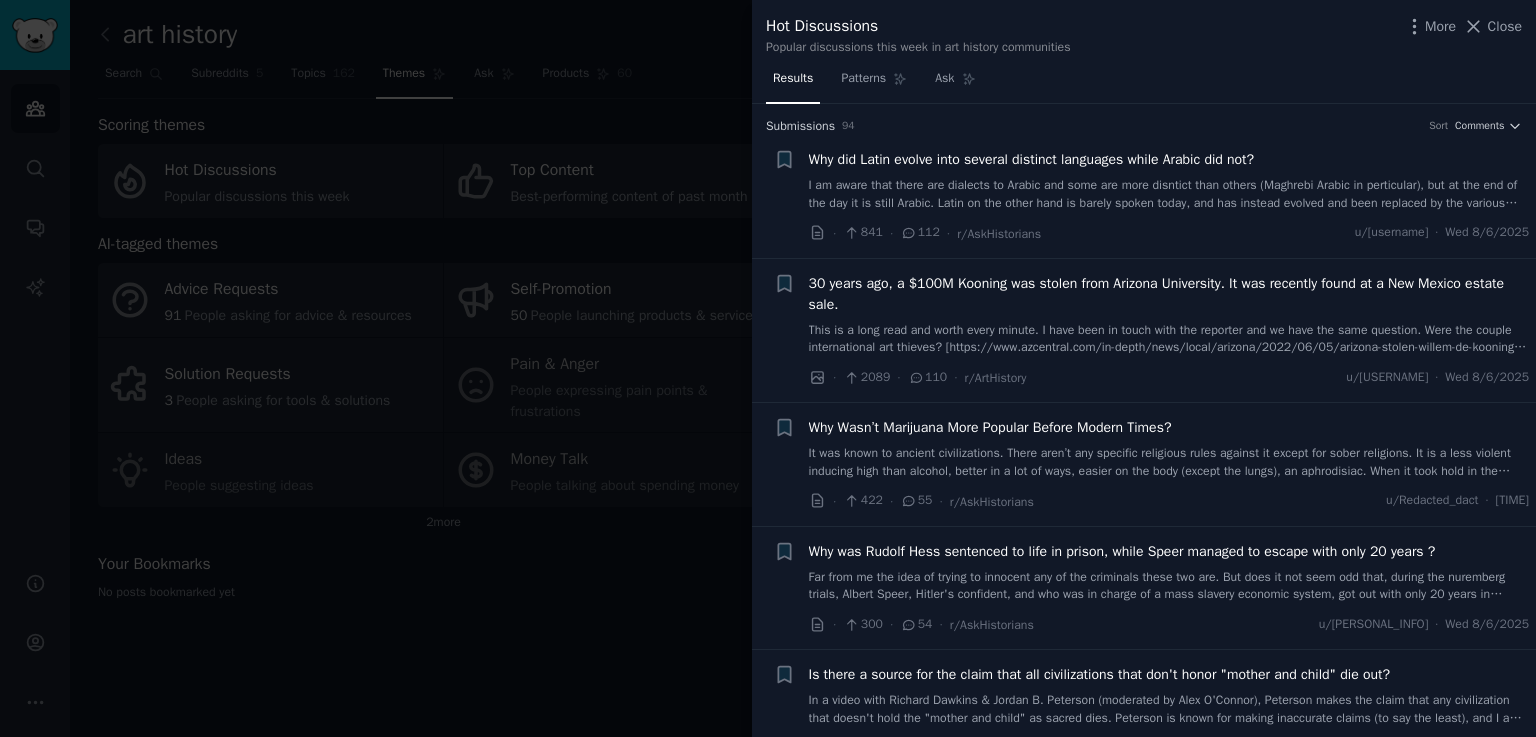 click on "30 years ago, a $100M Kooning was stolen from Arizona University. It was recently found at a New Mexico estate sale." at bounding box center (1169, 294) 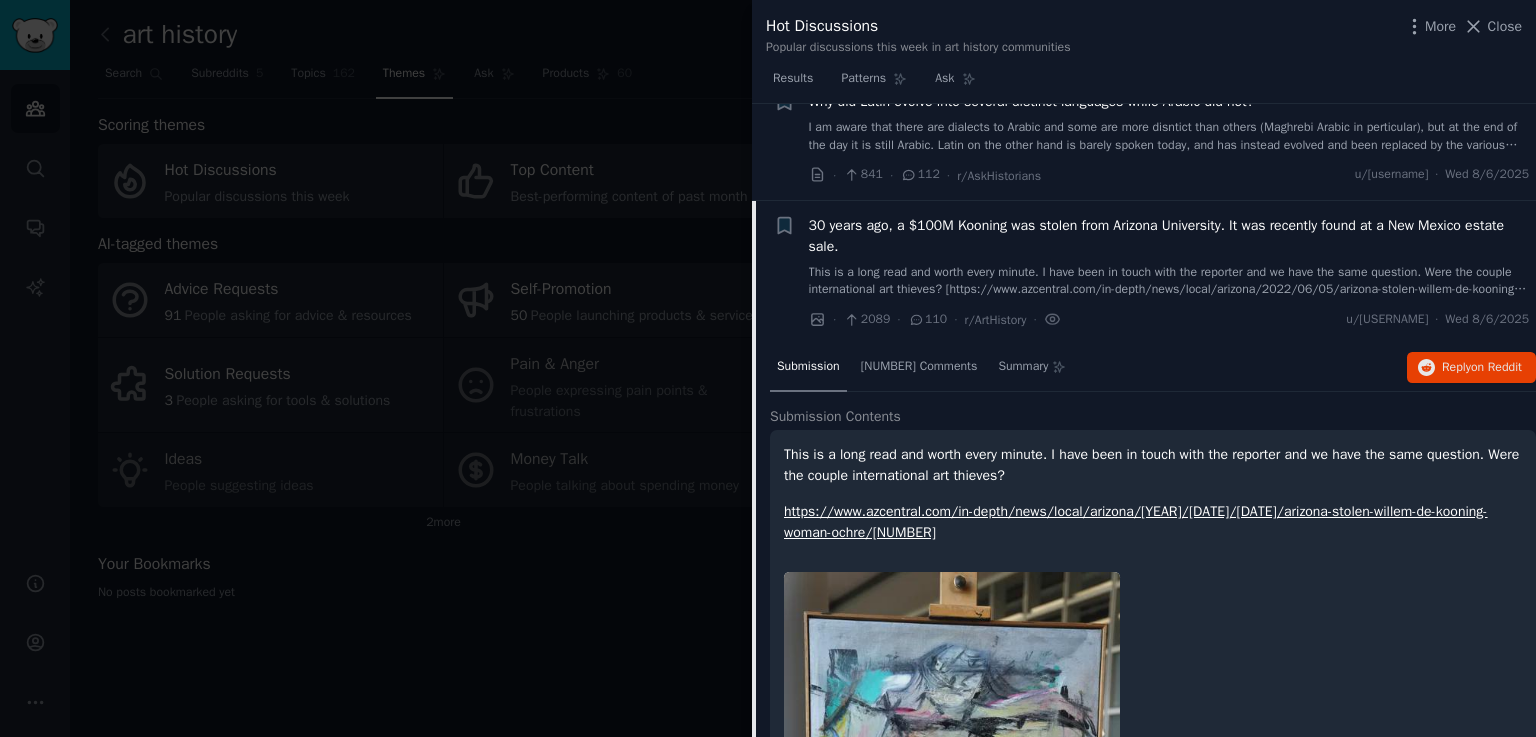 scroll, scrollTop: 0, scrollLeft: 0, axis: both 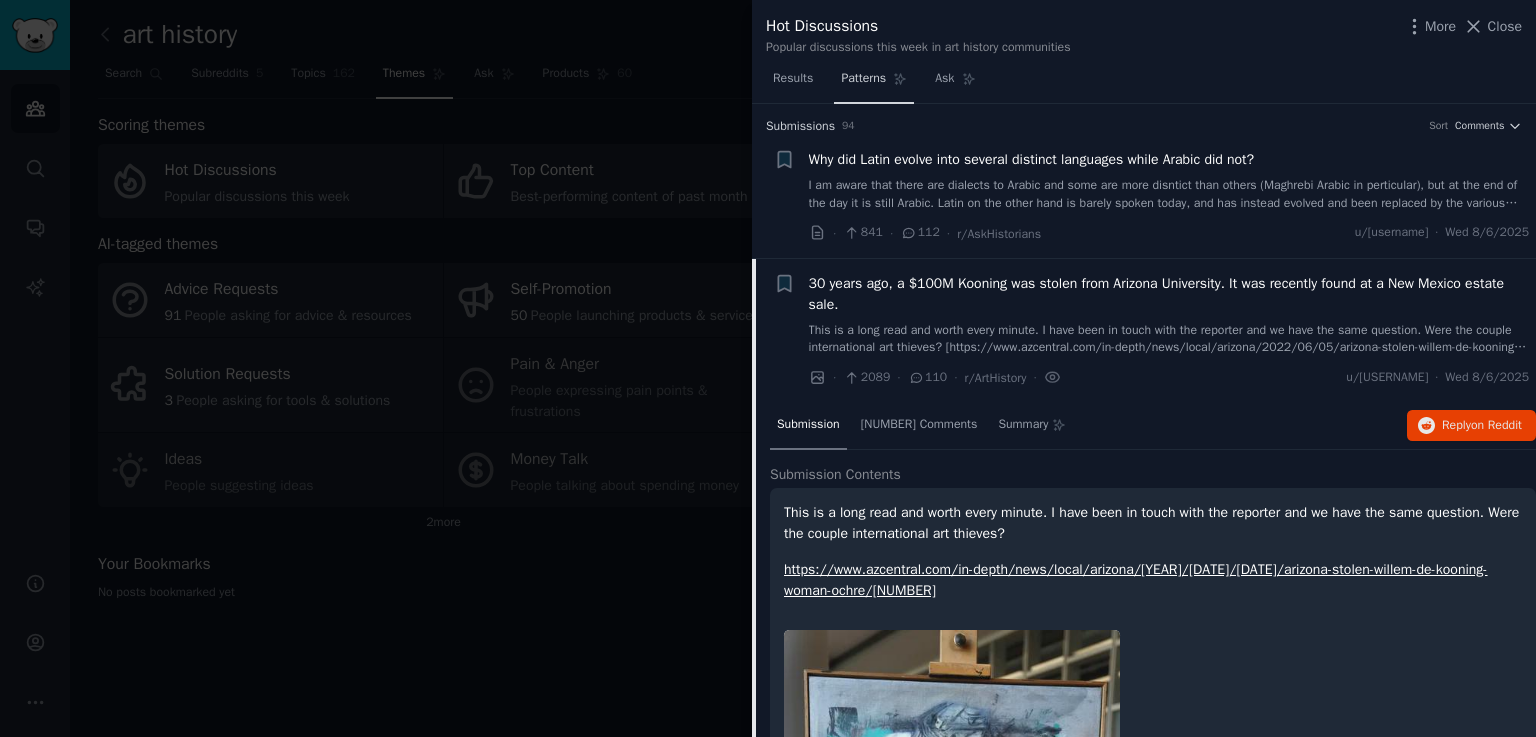 click on "Patterns" at bounding box center [863, 79] 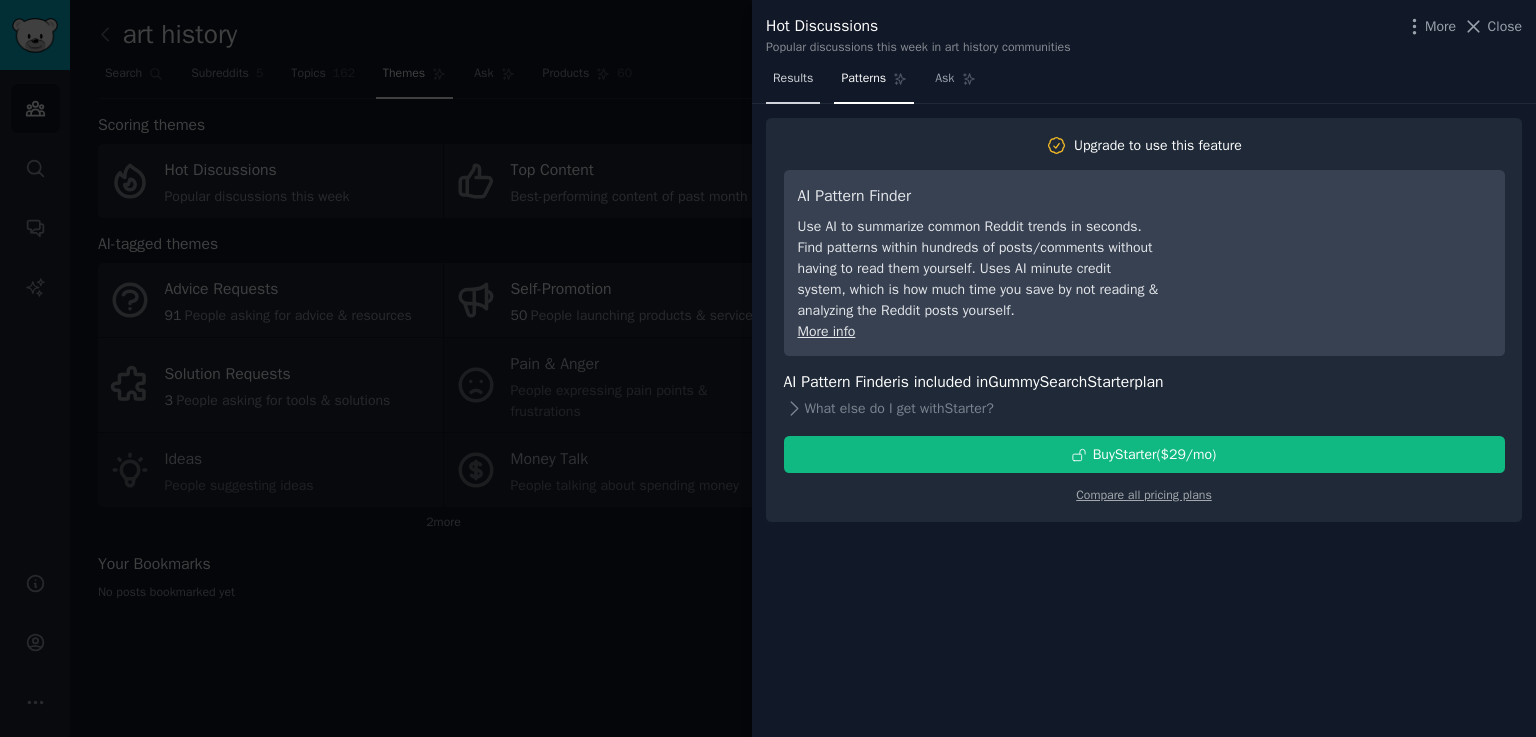 click on "Results" at bounding box center [793, 79] 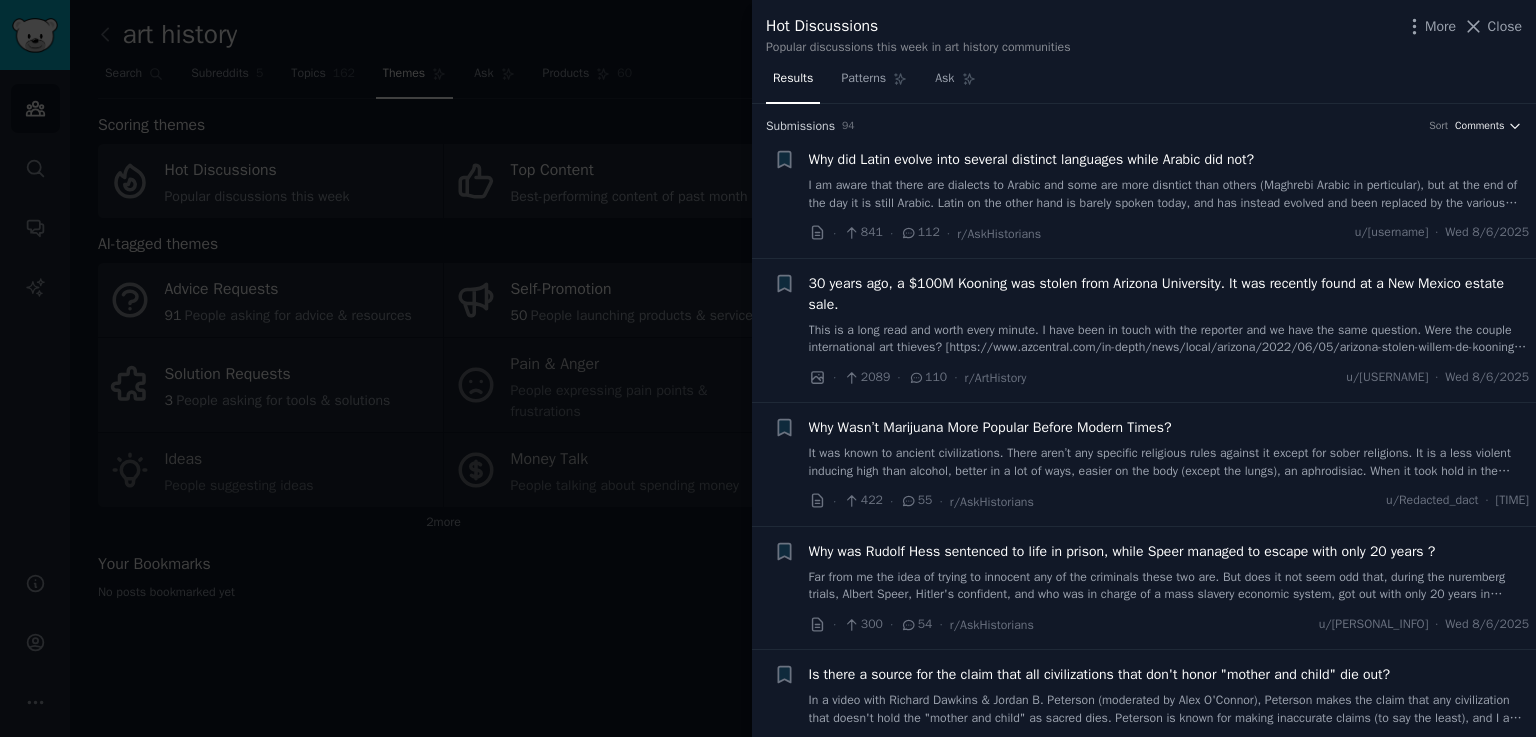 click on "Comments" at bounding box center (1480, 126) 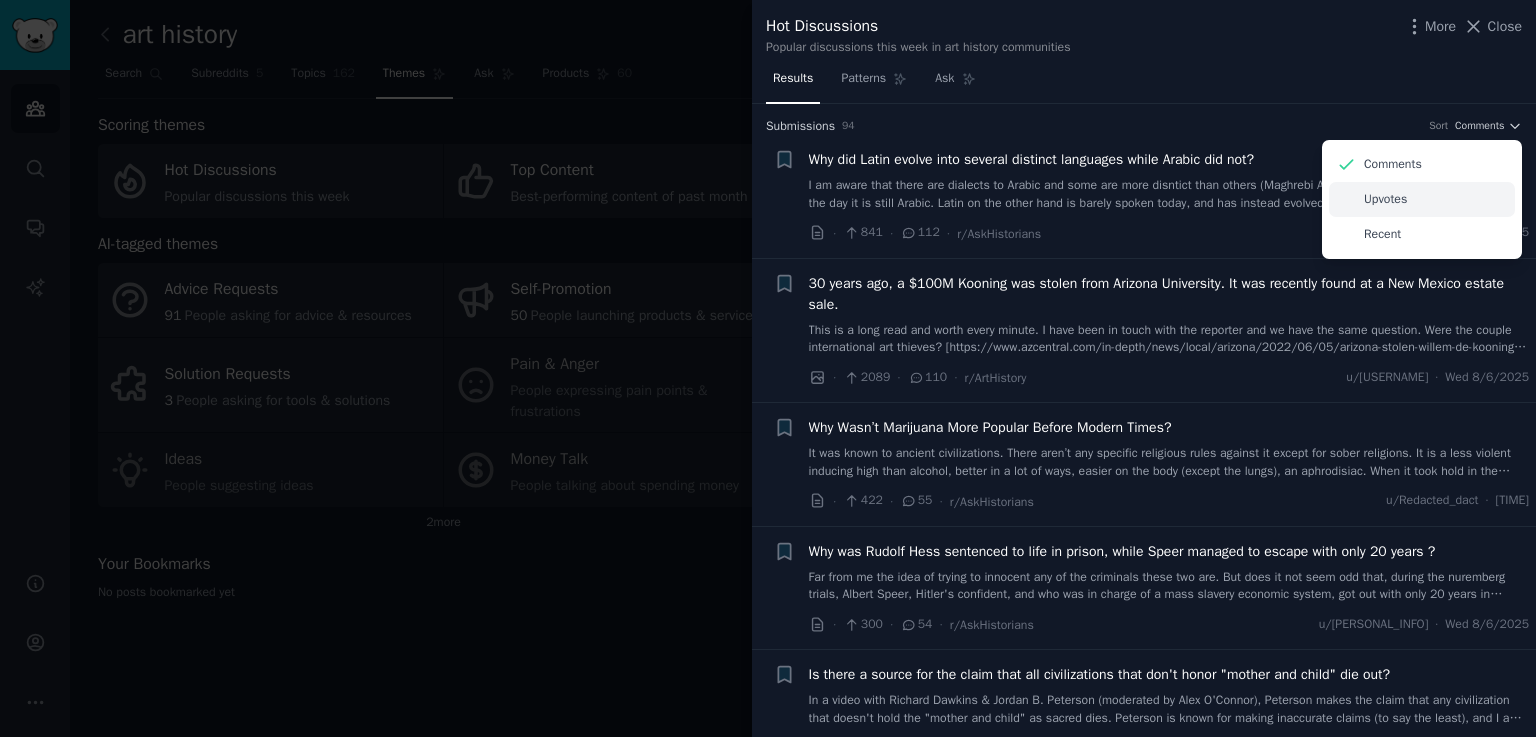 click on "Upvotes" at bounding box center (1385, 200) 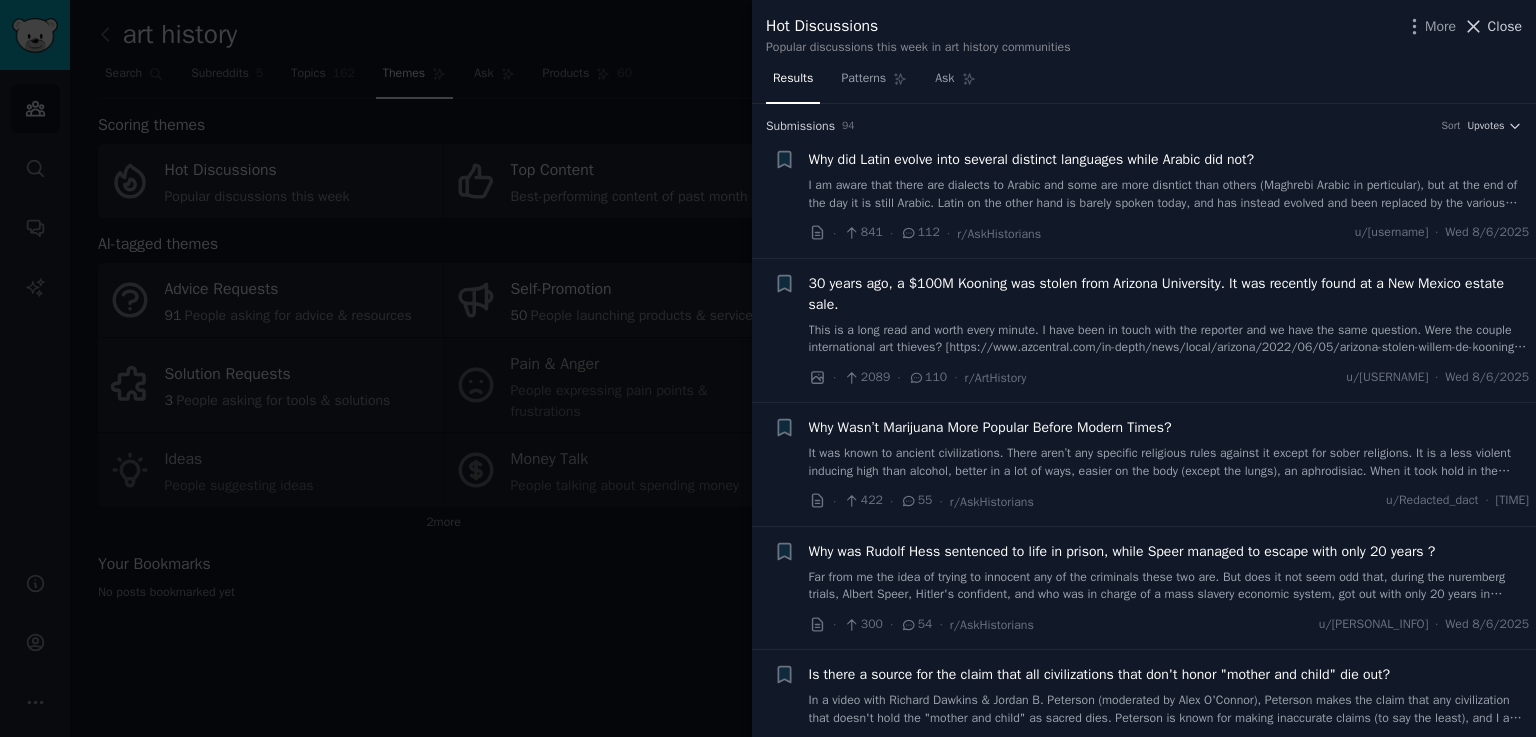 click on "Close" at bounding box center [1505, 26] 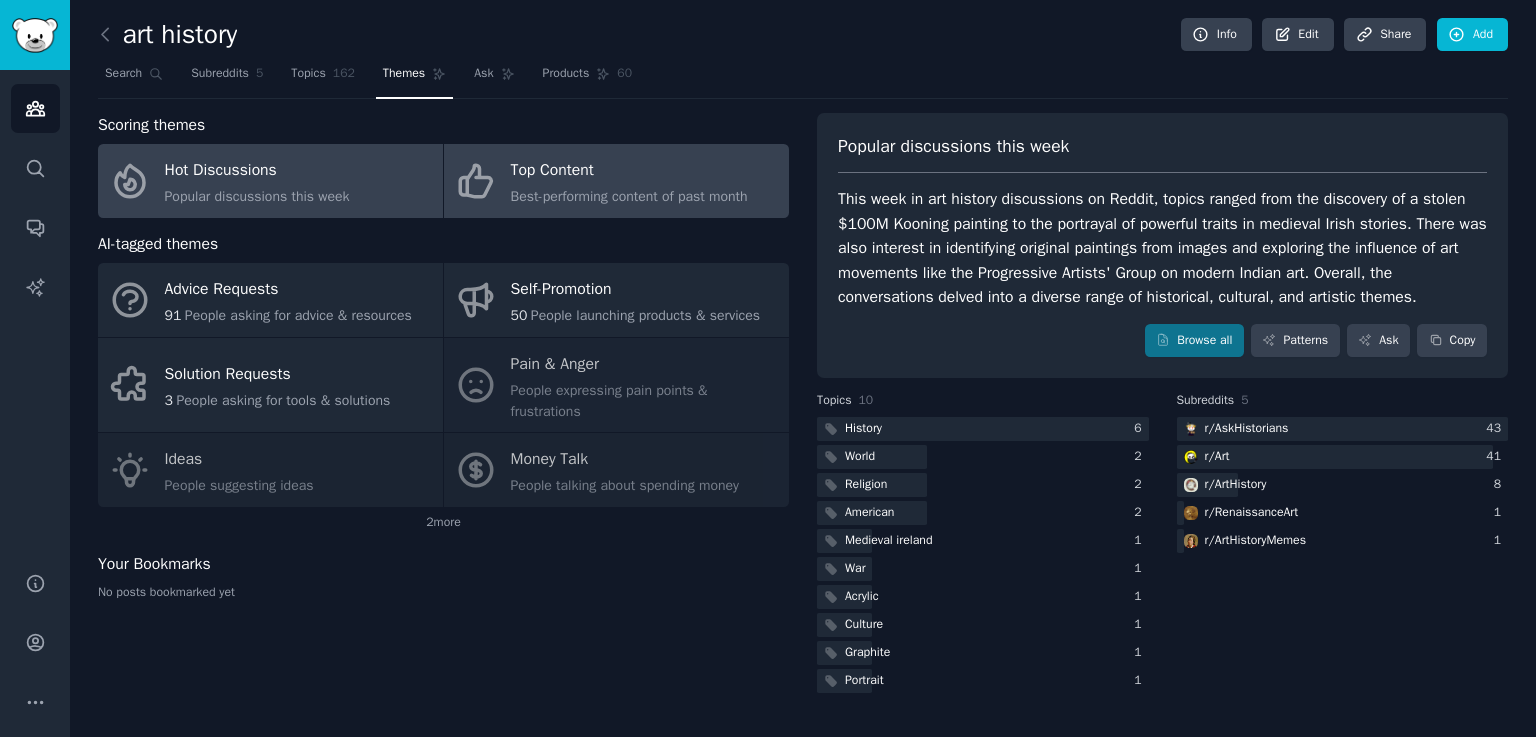 click on "Best-performing content of past month" 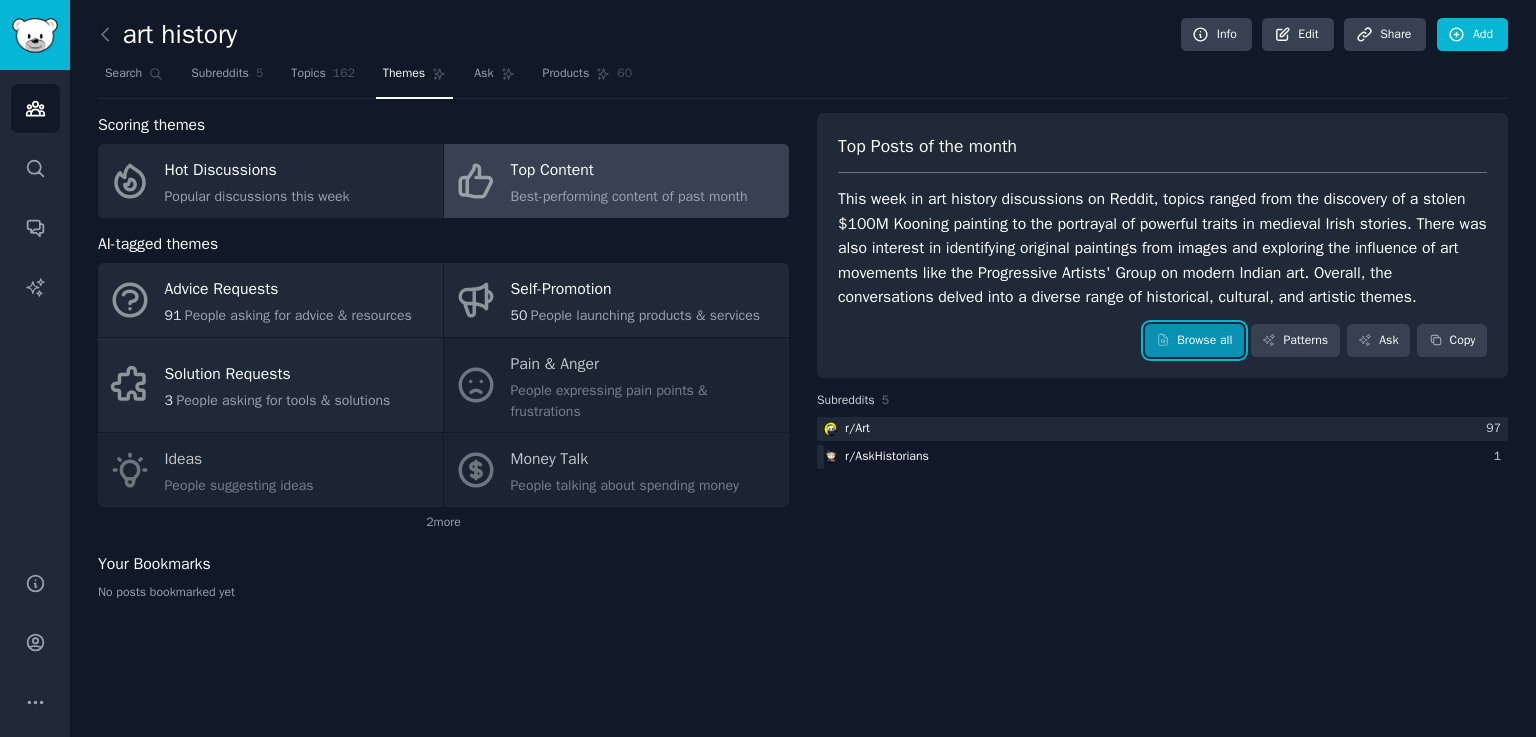 click on "Browse all" at bounding box center [1194, 341] 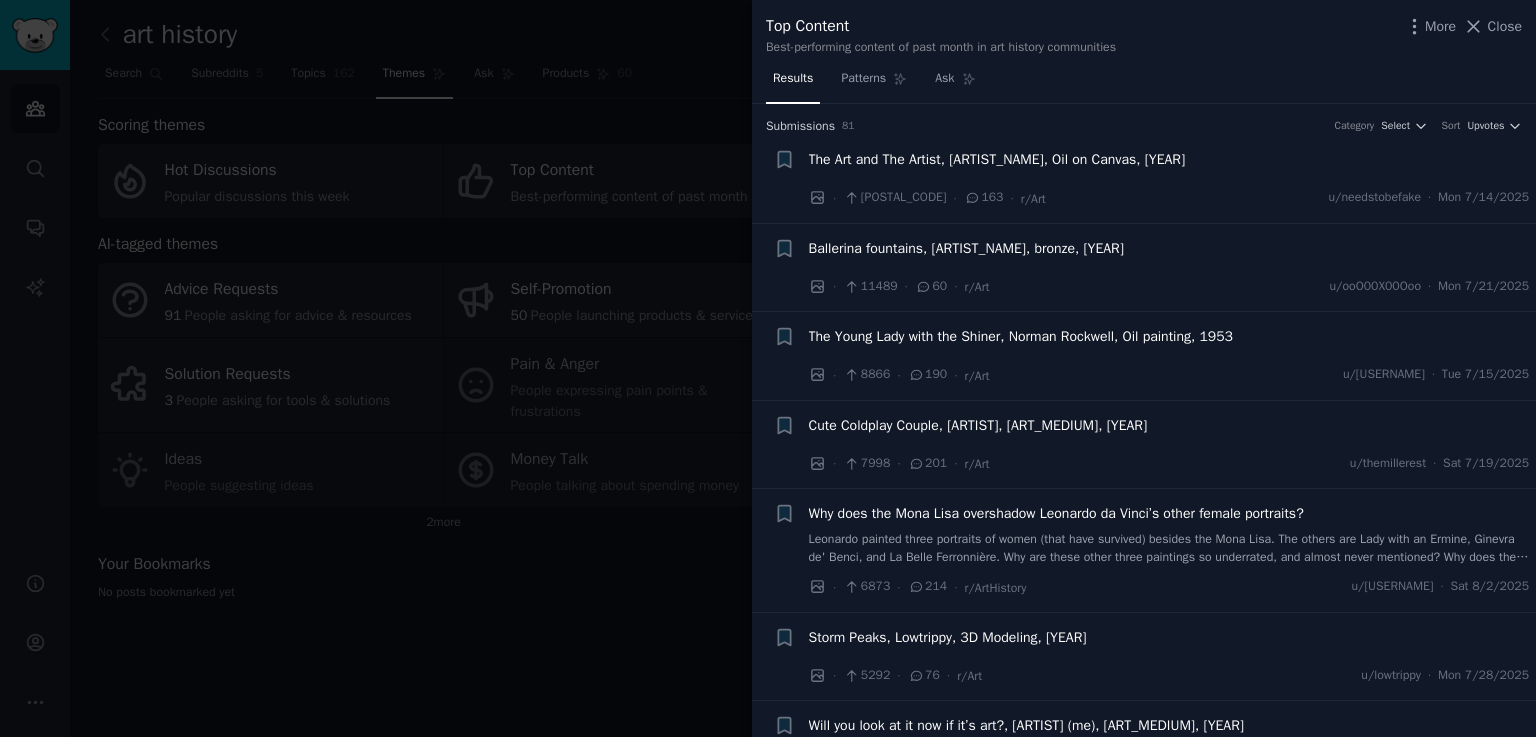 click on "The Young Lady with the Shiner, Norman Rockwell, Oil painting, 1953" at bounding box center [1021, 336] 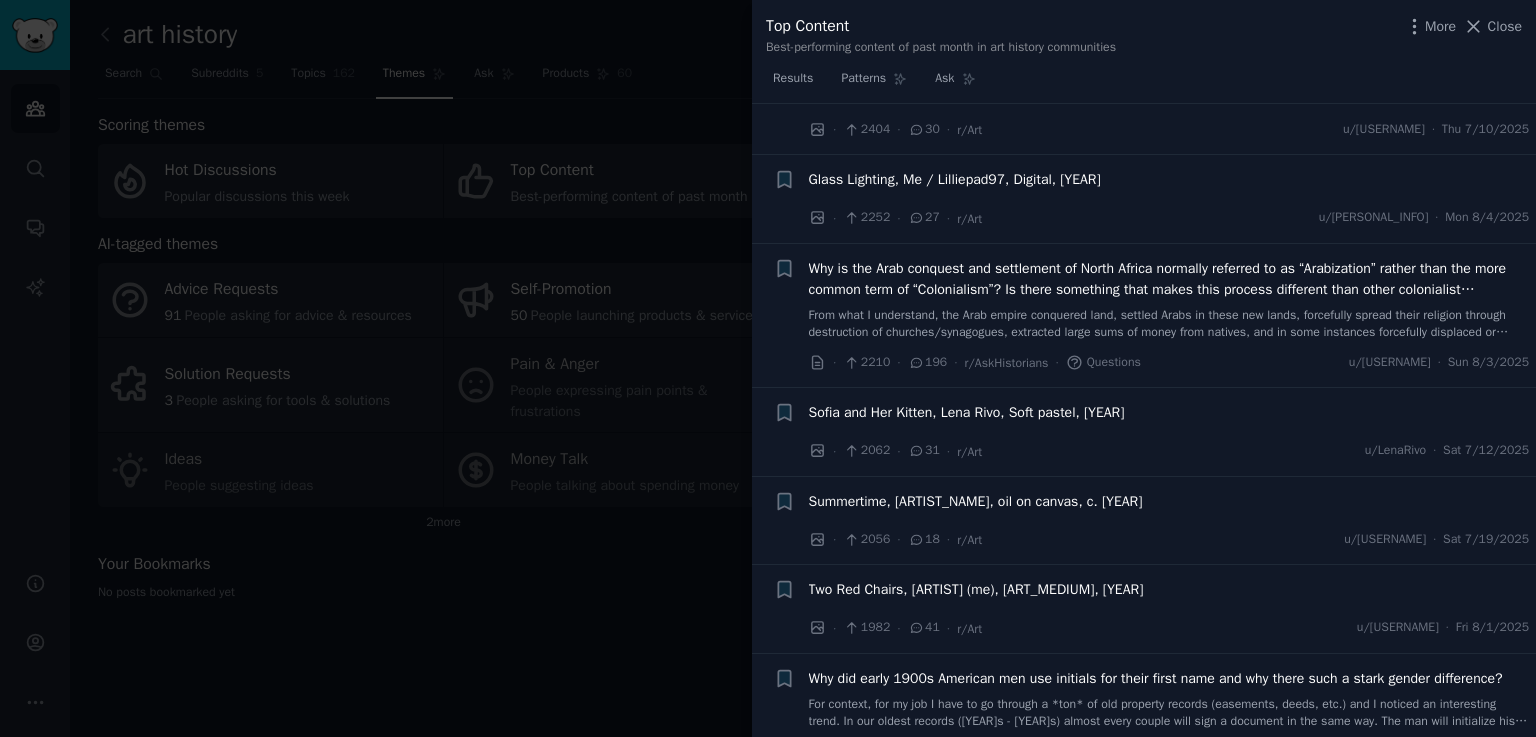 scroll, scrollTop: 2014, scrollLeft: 0, axis: vertical 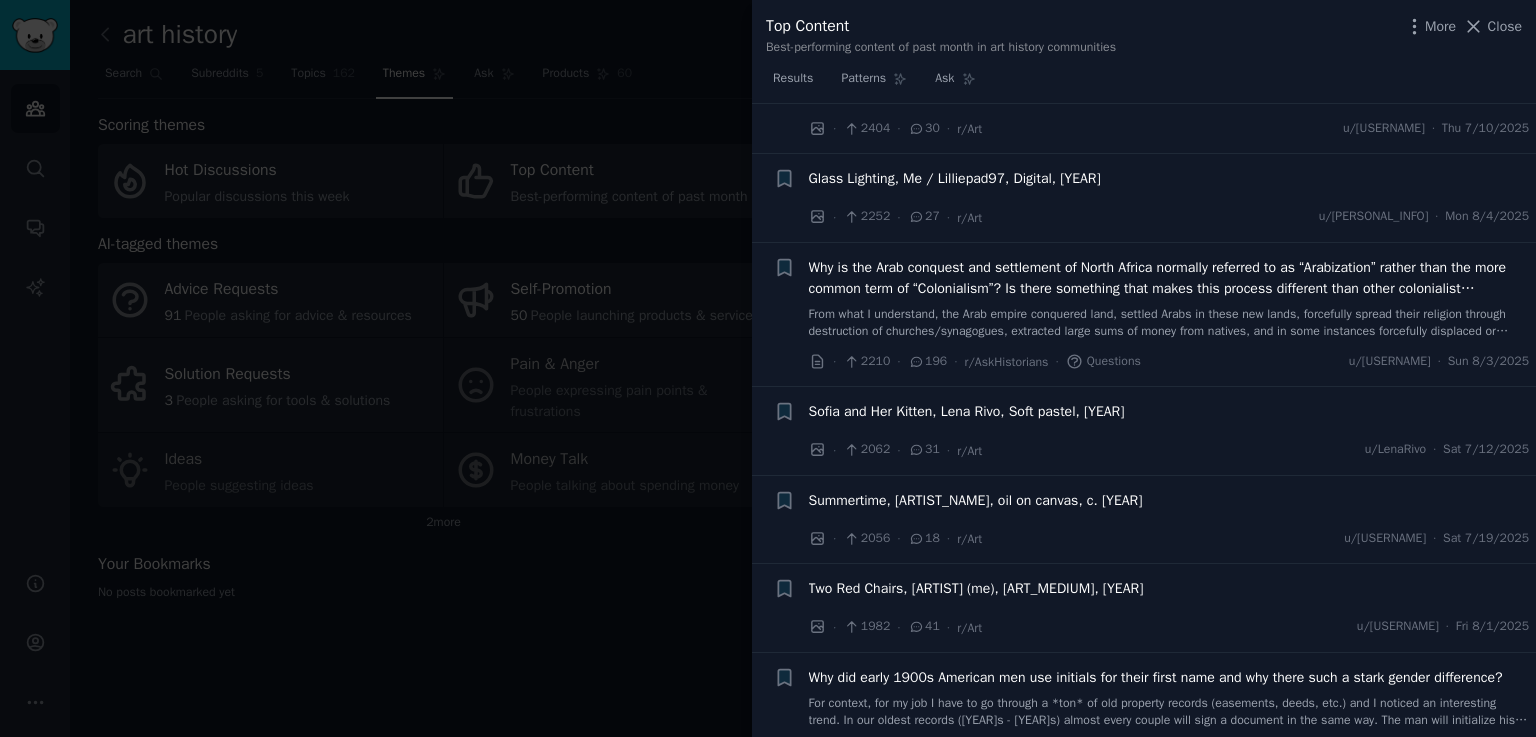 click on "Summertime, [ARTIST_NAME], oil on canvas, c. [YEAR]" at bounding box center [976, 500] 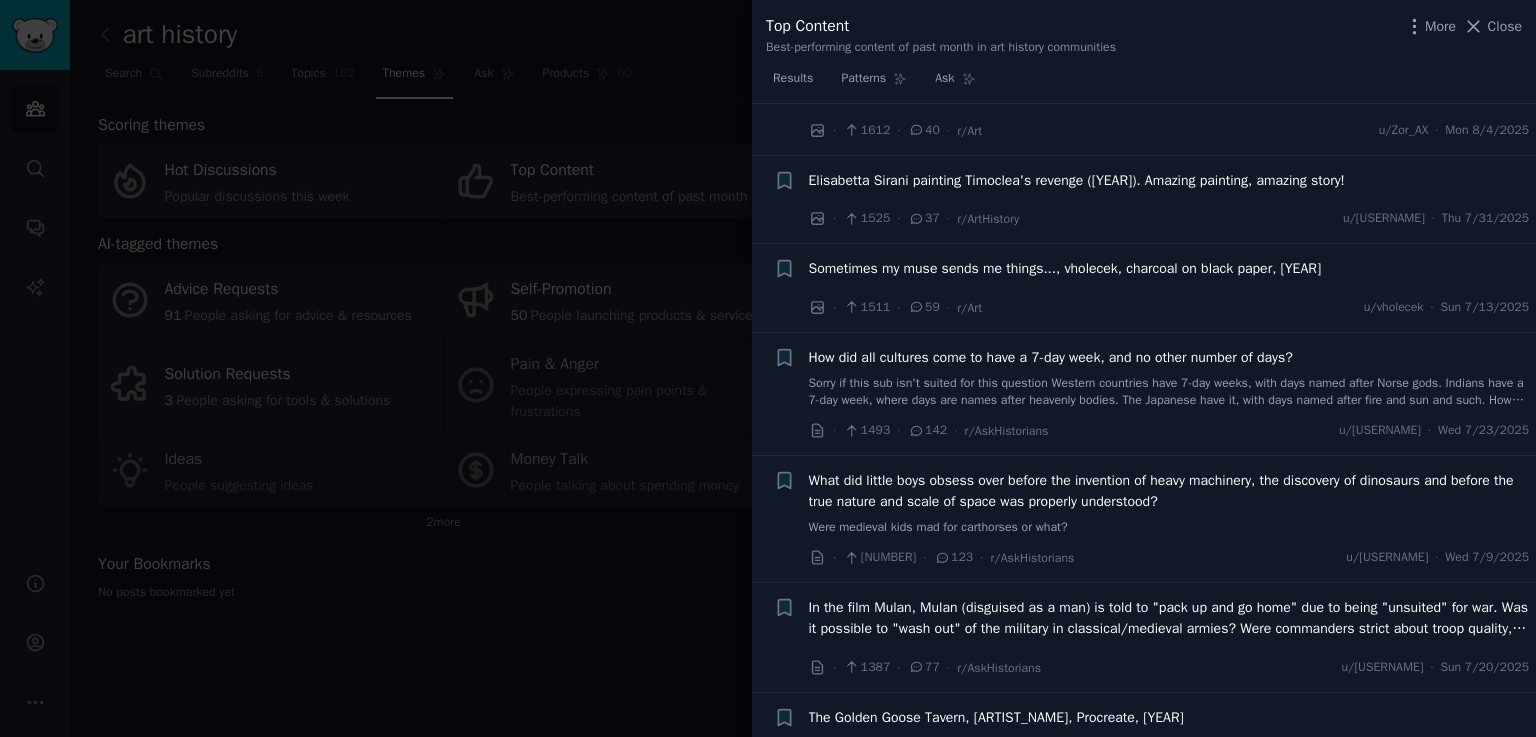 scroll, scrollTop: 3228, scrollLeft: 0, axis: vertical 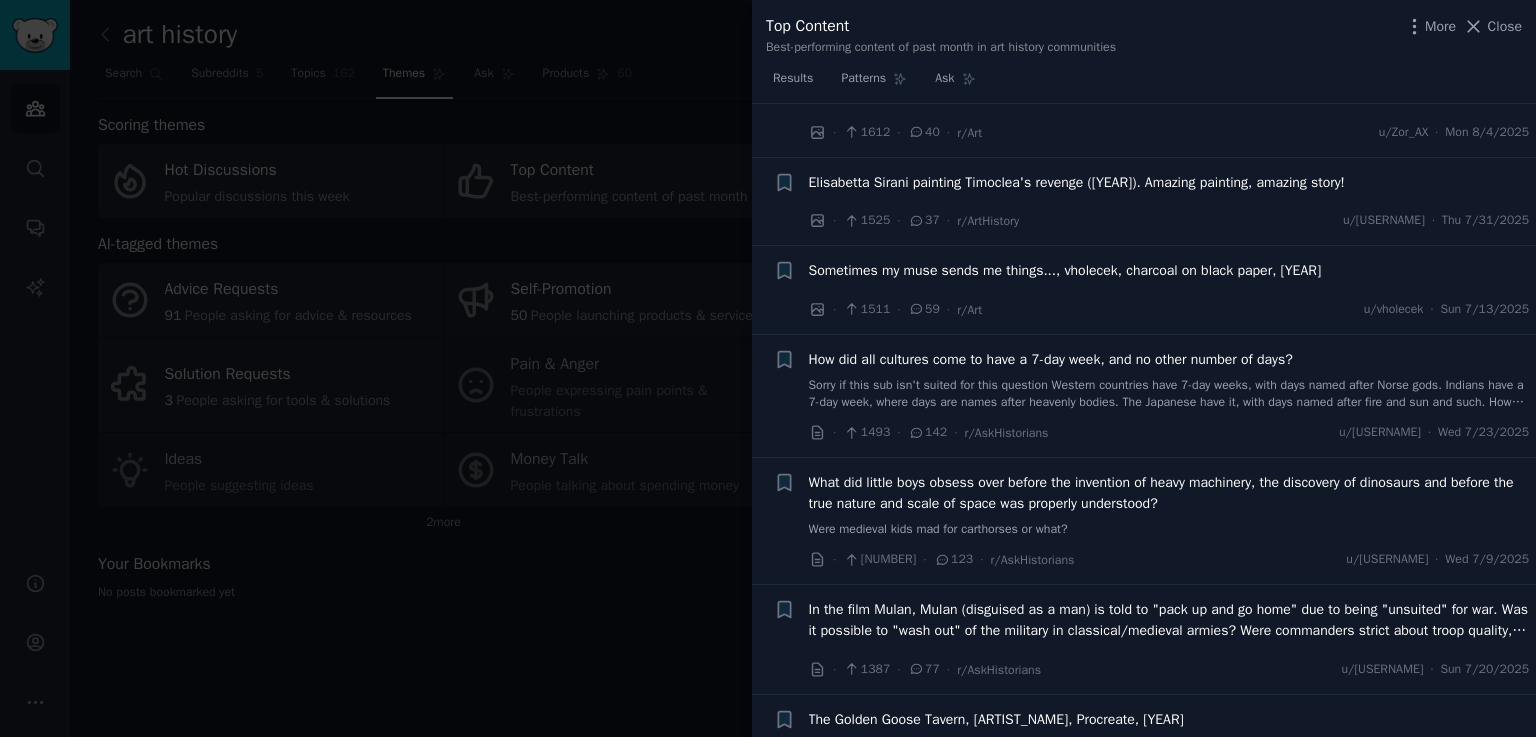 click on "Elisabetta Sirani painting Timoclea's revenge ([YEAR]). Amazing painting, amazing story!" at bounding box center (1077, 182) 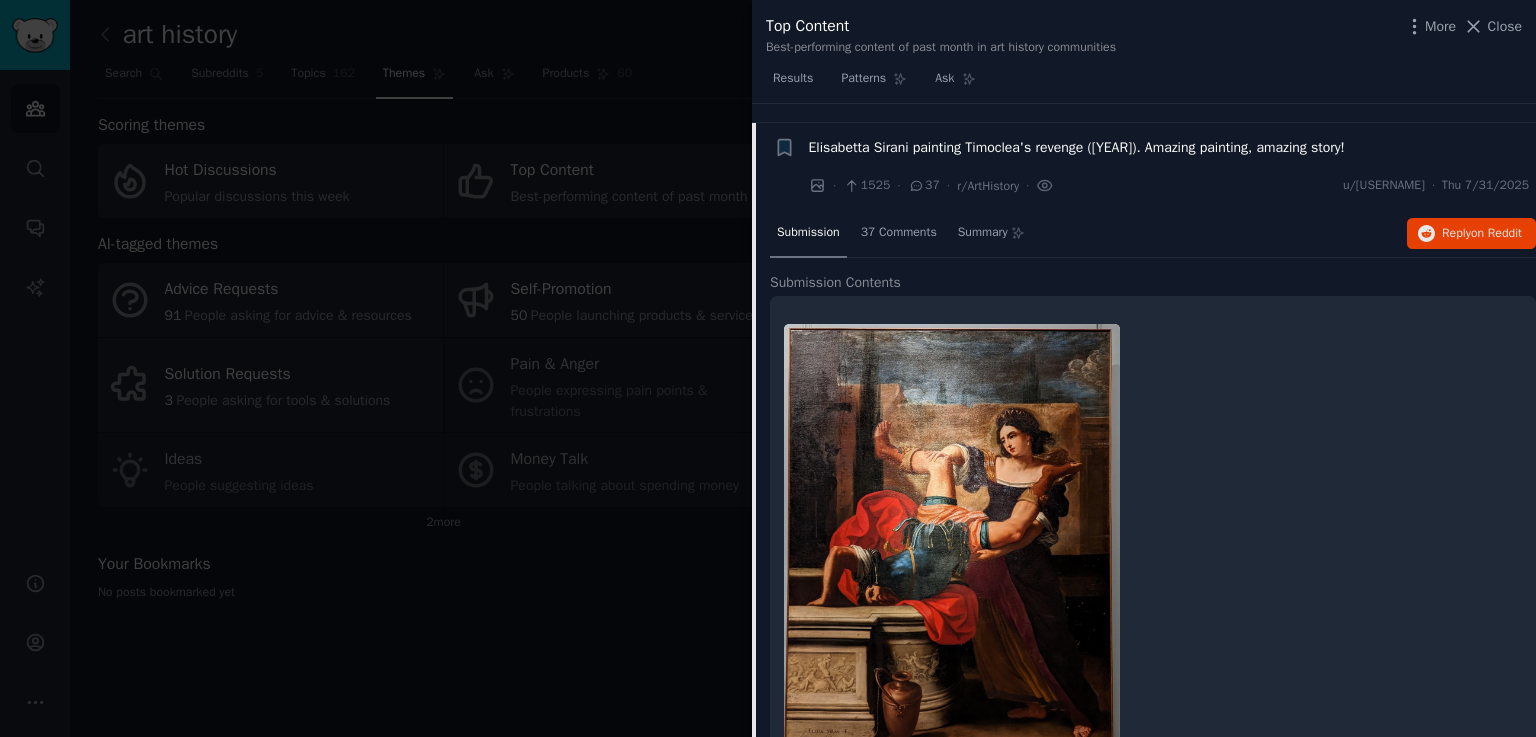scroll, scrollTop: 2682, scrollLeft: 0, axis: vertical 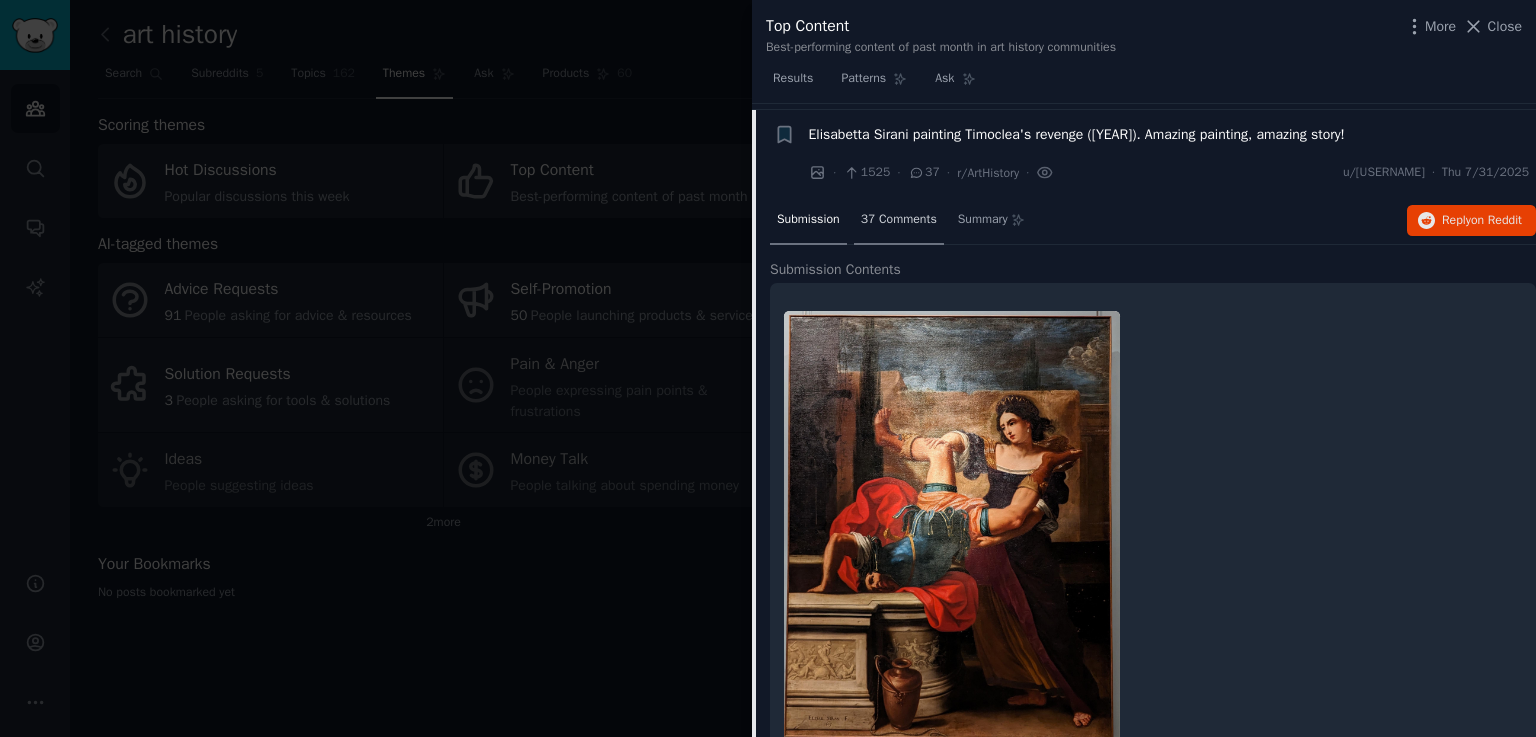 click on "37 Comments" at bounding box center (899, 220) 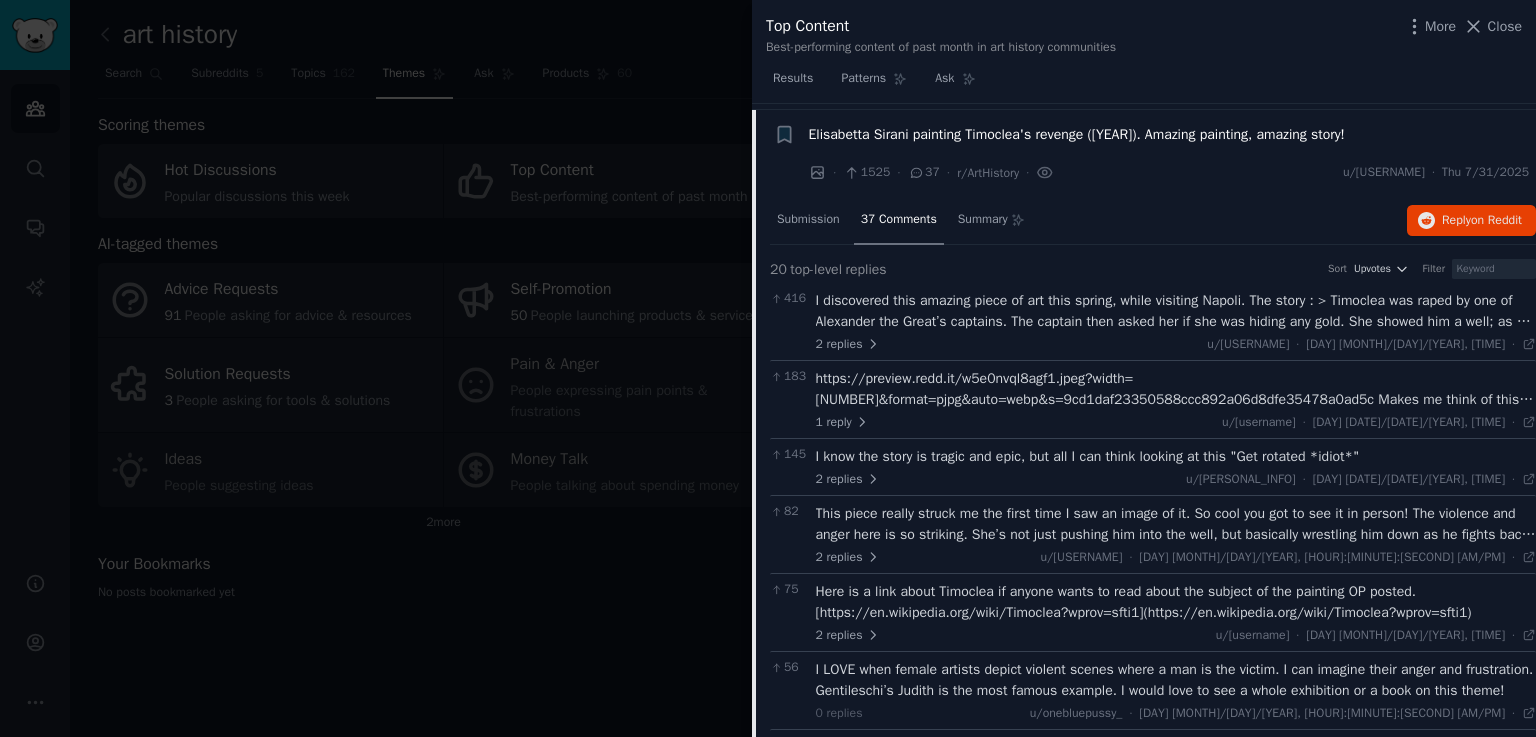 click on "Elisabetta Sirani painting Timoclea's revenge ([YEAR]). Amazing painting, amazing story!" at bounding box center (1077, 134) 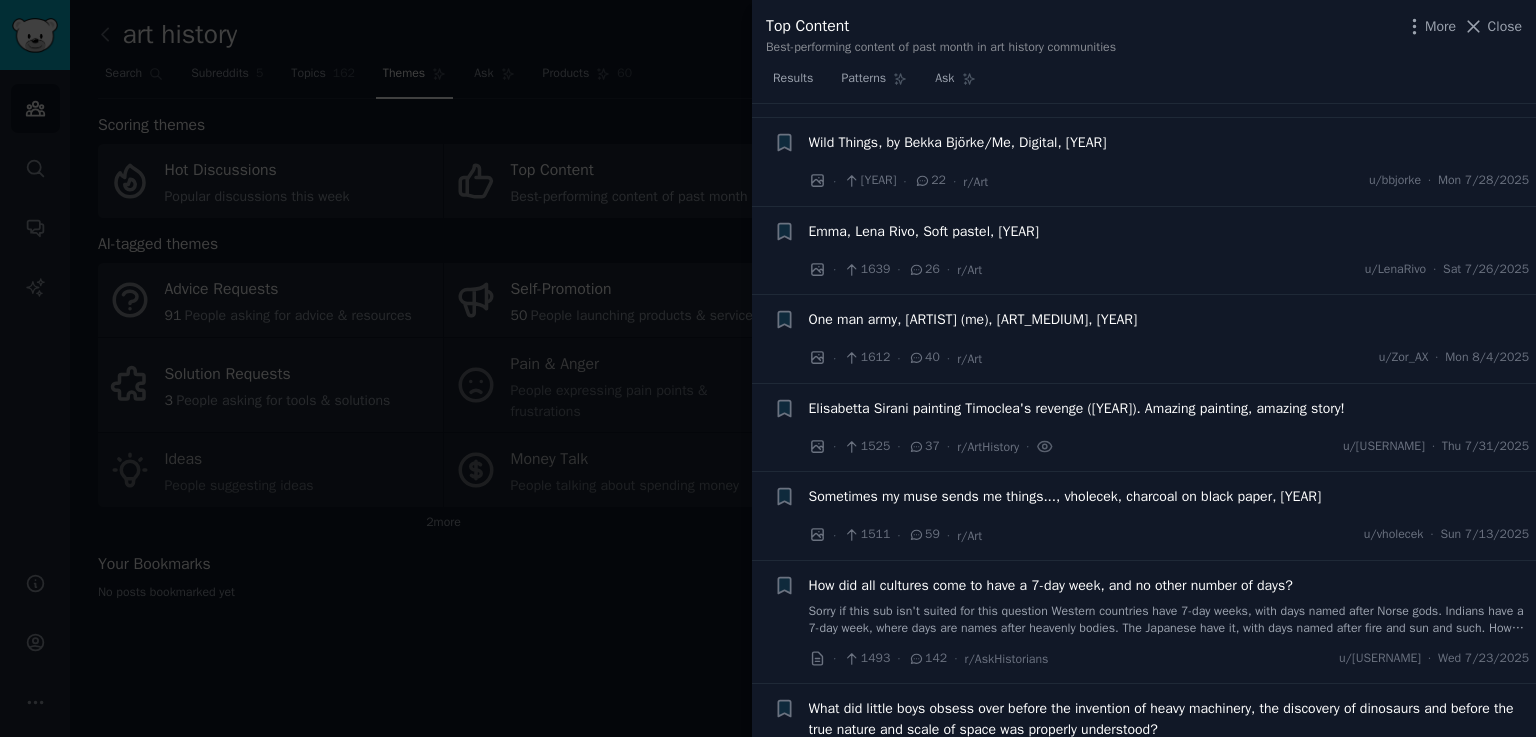 scroll, scrollTop: 2412, scrollLeft: 0, axis: vertical 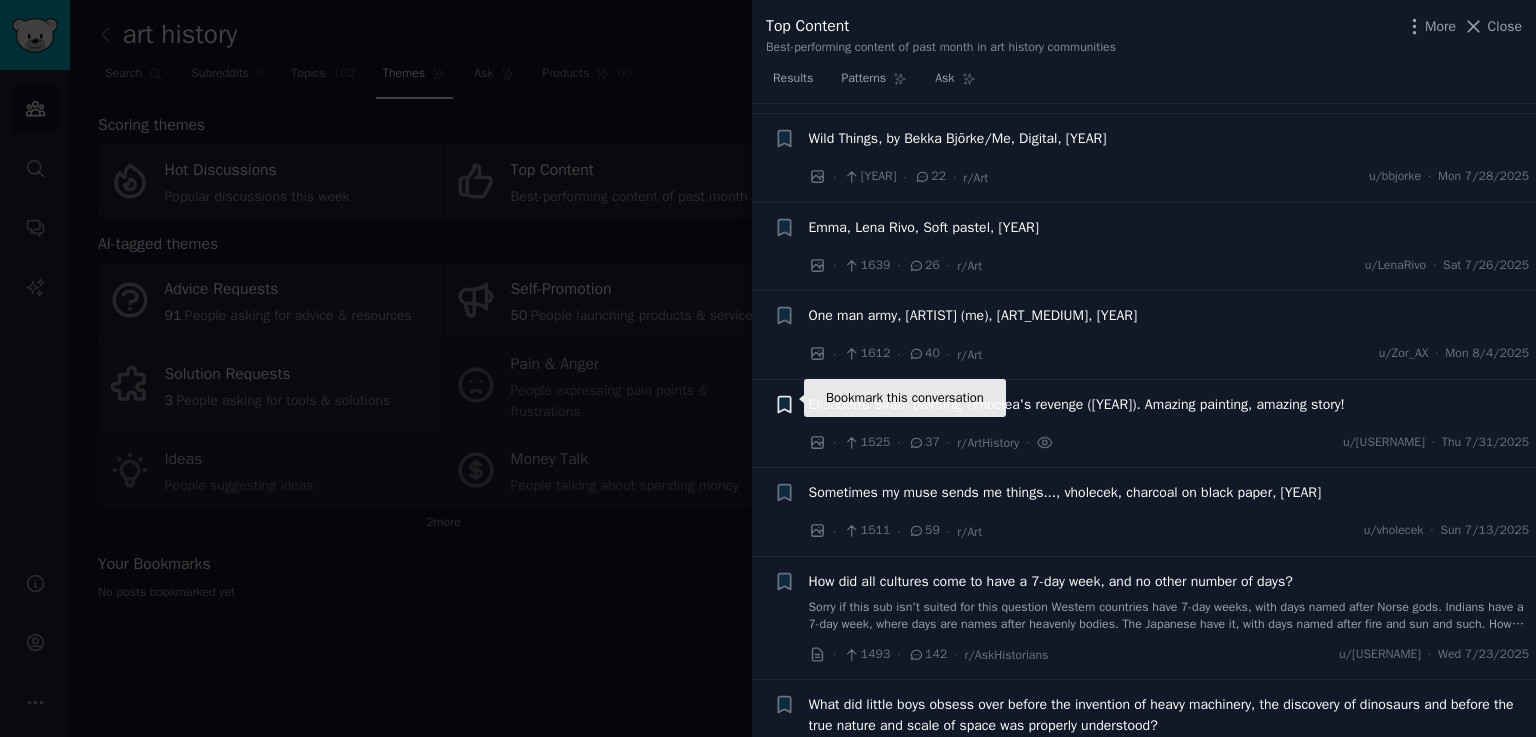 click 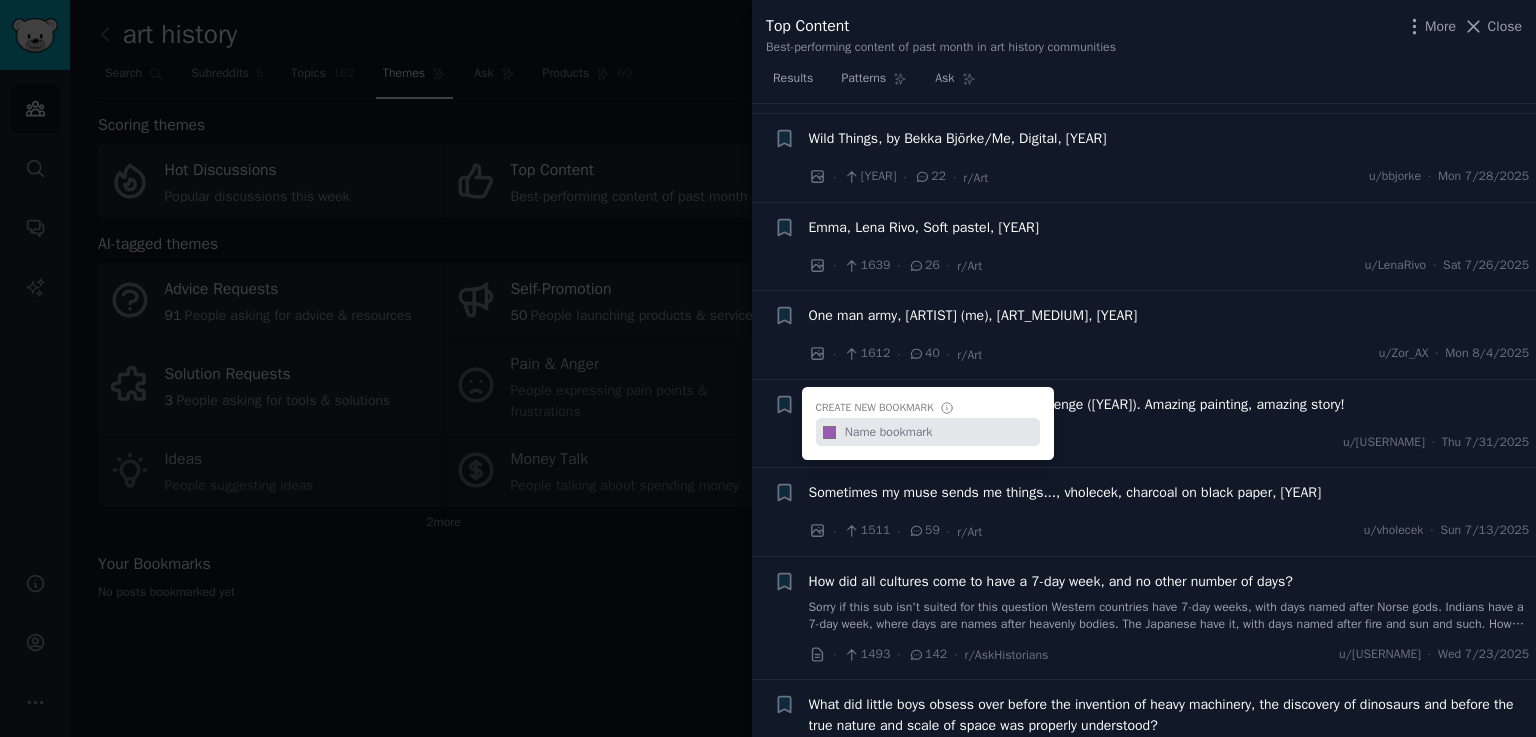 click on "· [NUMBER] · [NUMBER] · r/ArtHistory · u/[PERSONAL_INFO] · [DAY] [DATE]/[DATE]/[YEAR]" at bounding box center [1169, 442] 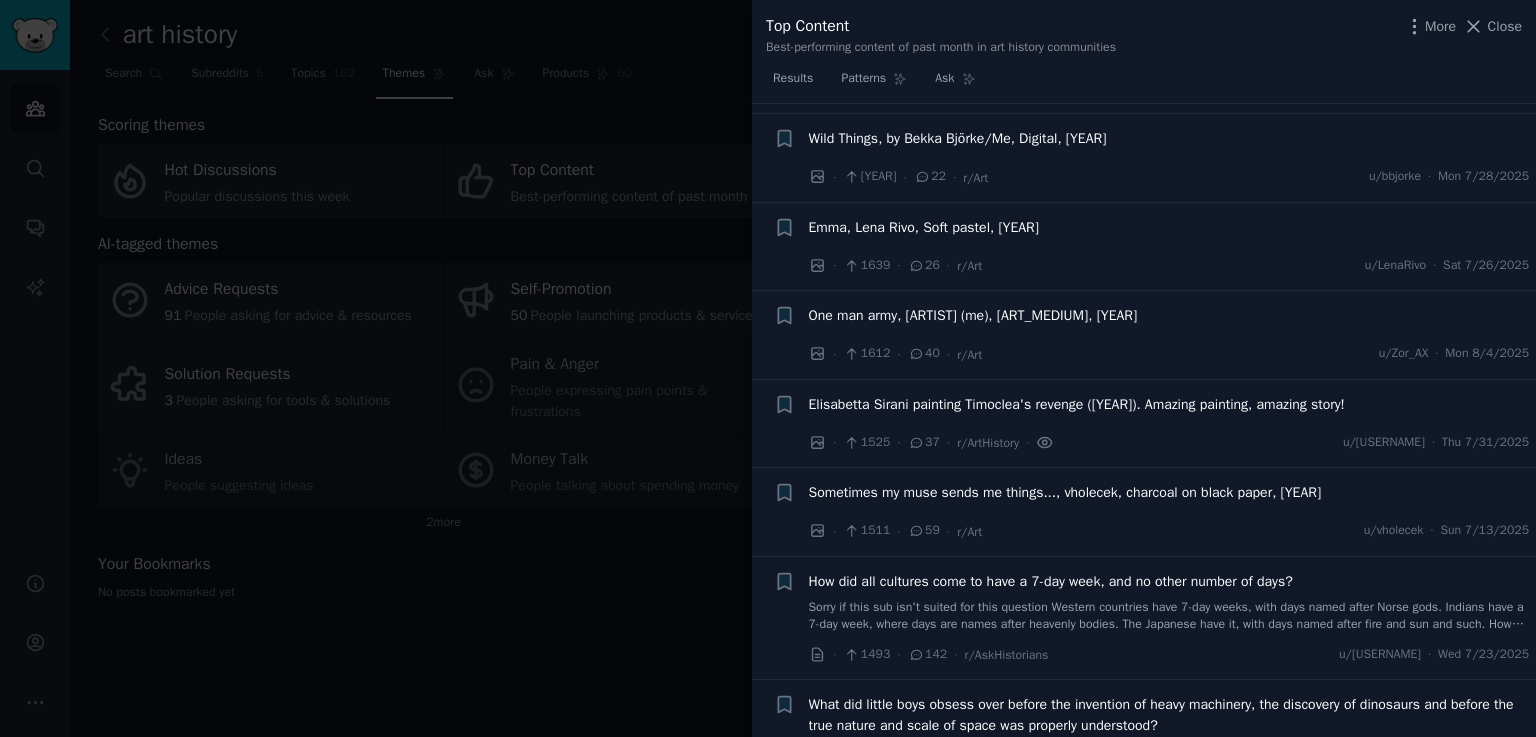 click 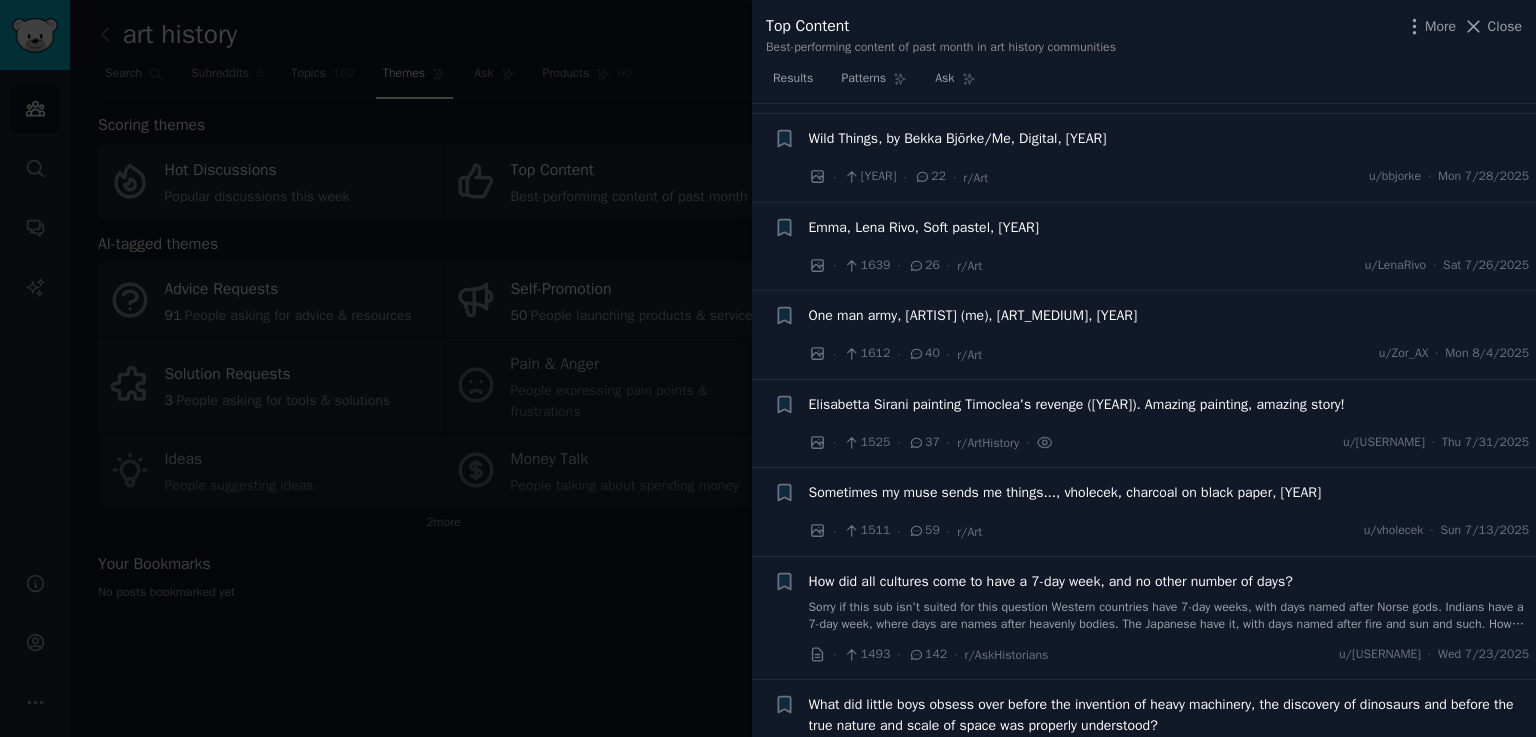 click on "Elisabetta Sirani painting Timoclea's revenge ([YEAR]). Amazing painting, amazing story!" at bounding box center (1077, 404) 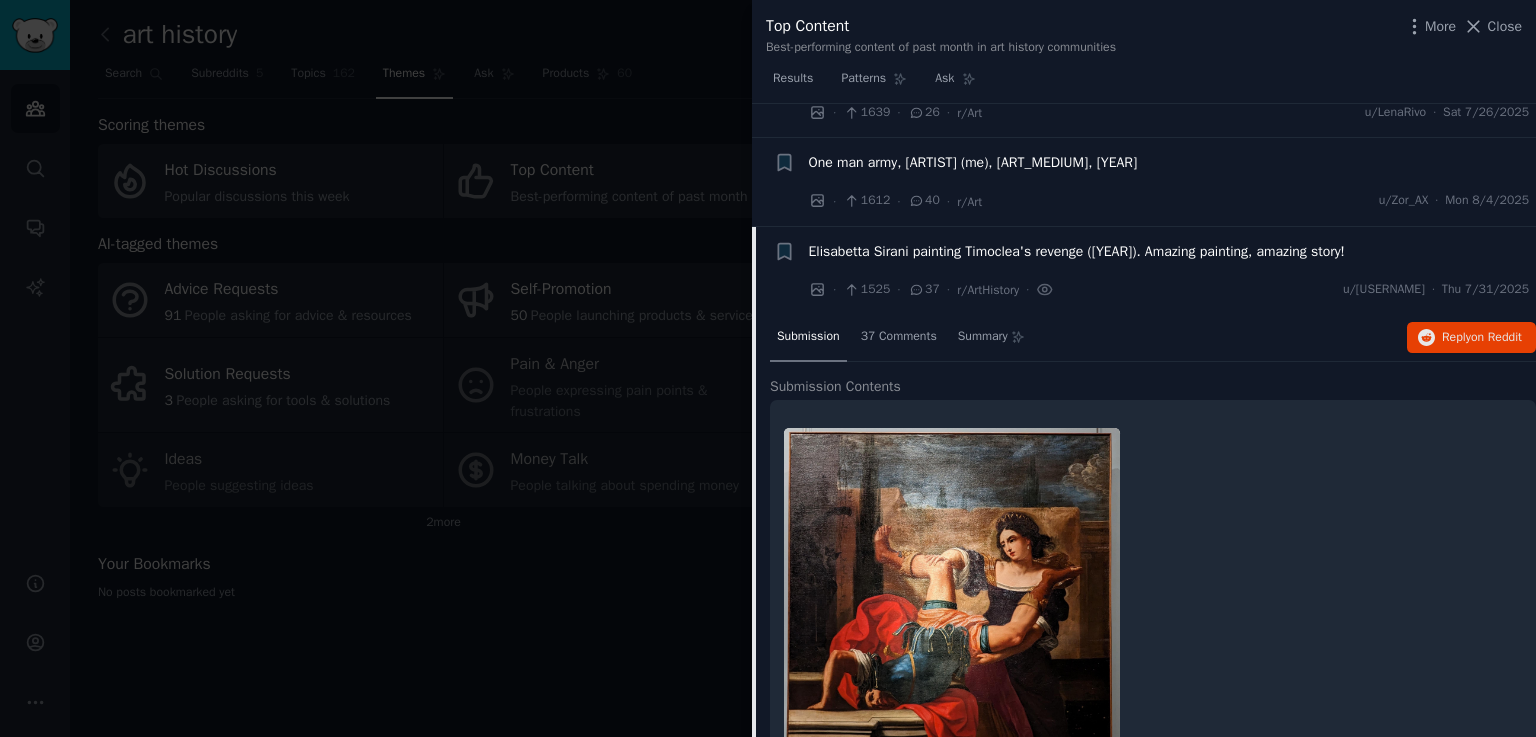 scroll, scrollTop: 2682, scrollLeft: 0, axis: vertical 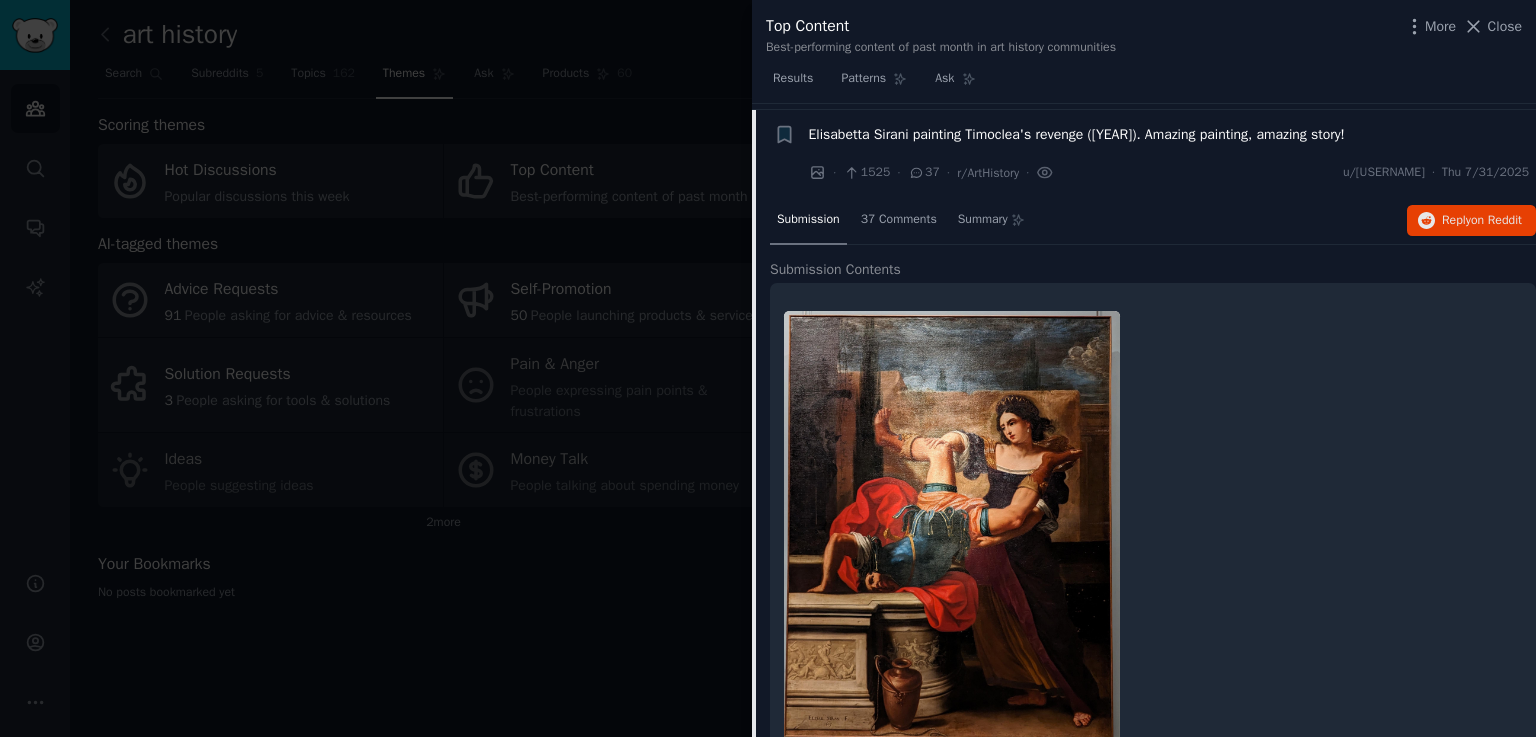 click at bounding box center [952, 528] 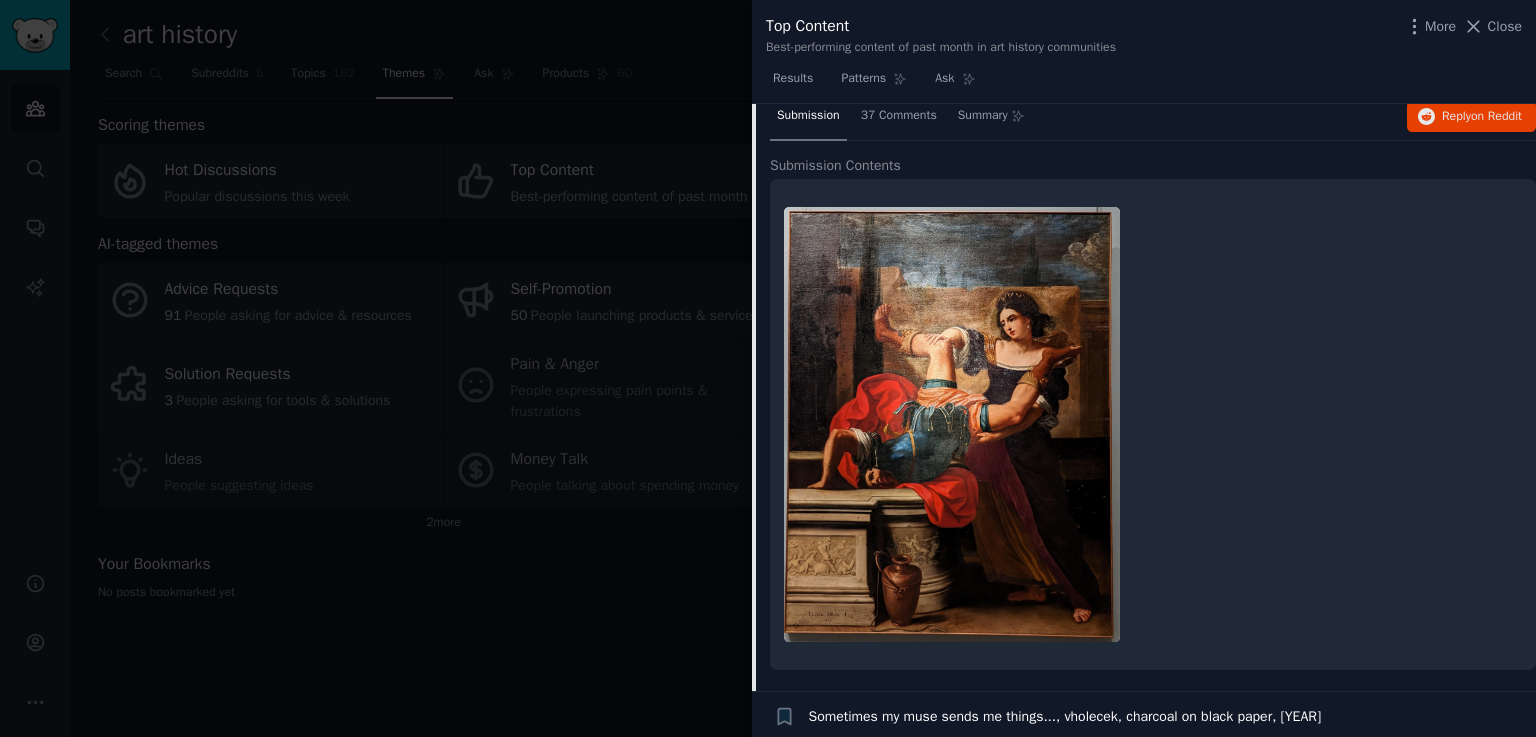 scroll, scrollTop: 2756, scrollLeft: 0, axis: vertical 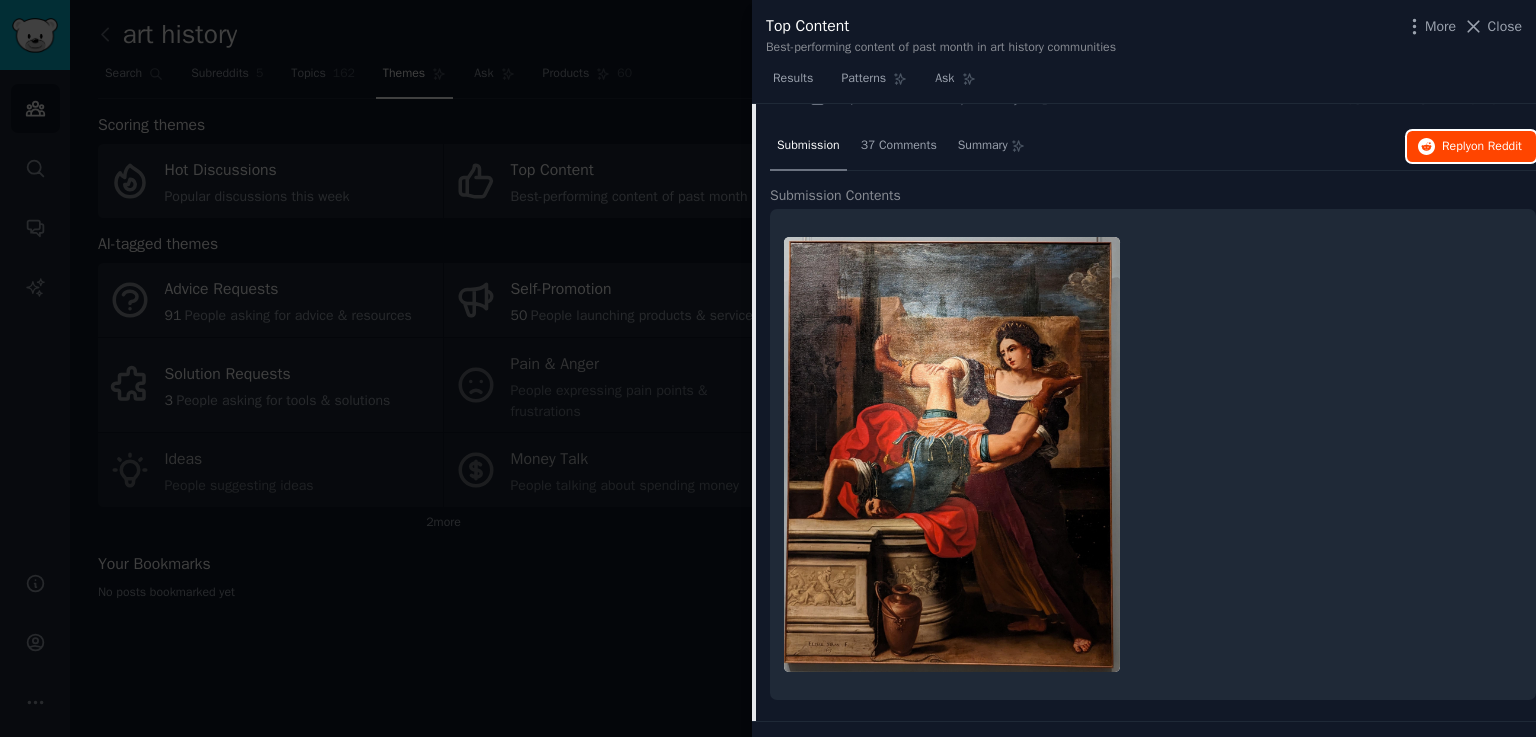 click on "Reply  on Reddit" at bounding box center [1471, 147] 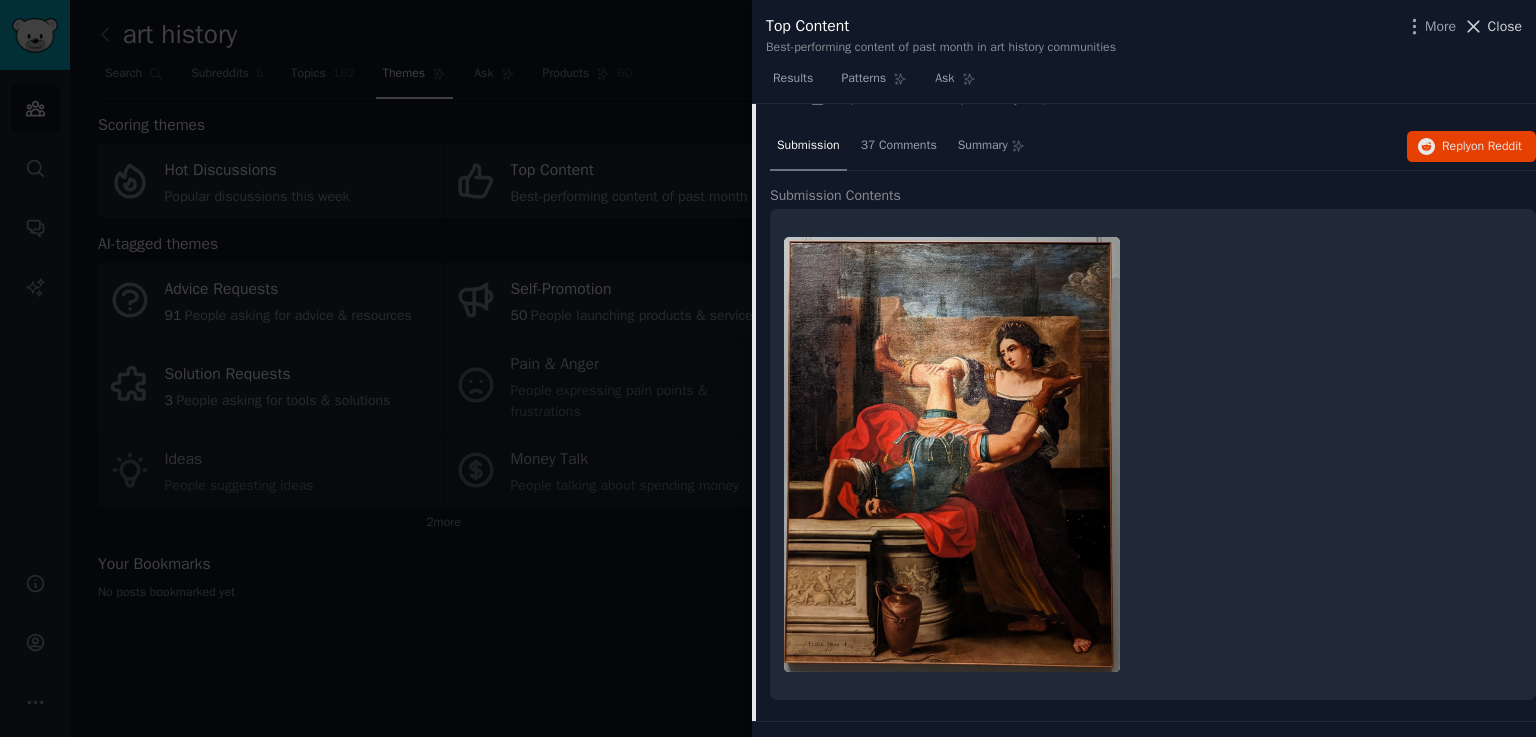 click on "Close" at bounding box center (1505, 26) 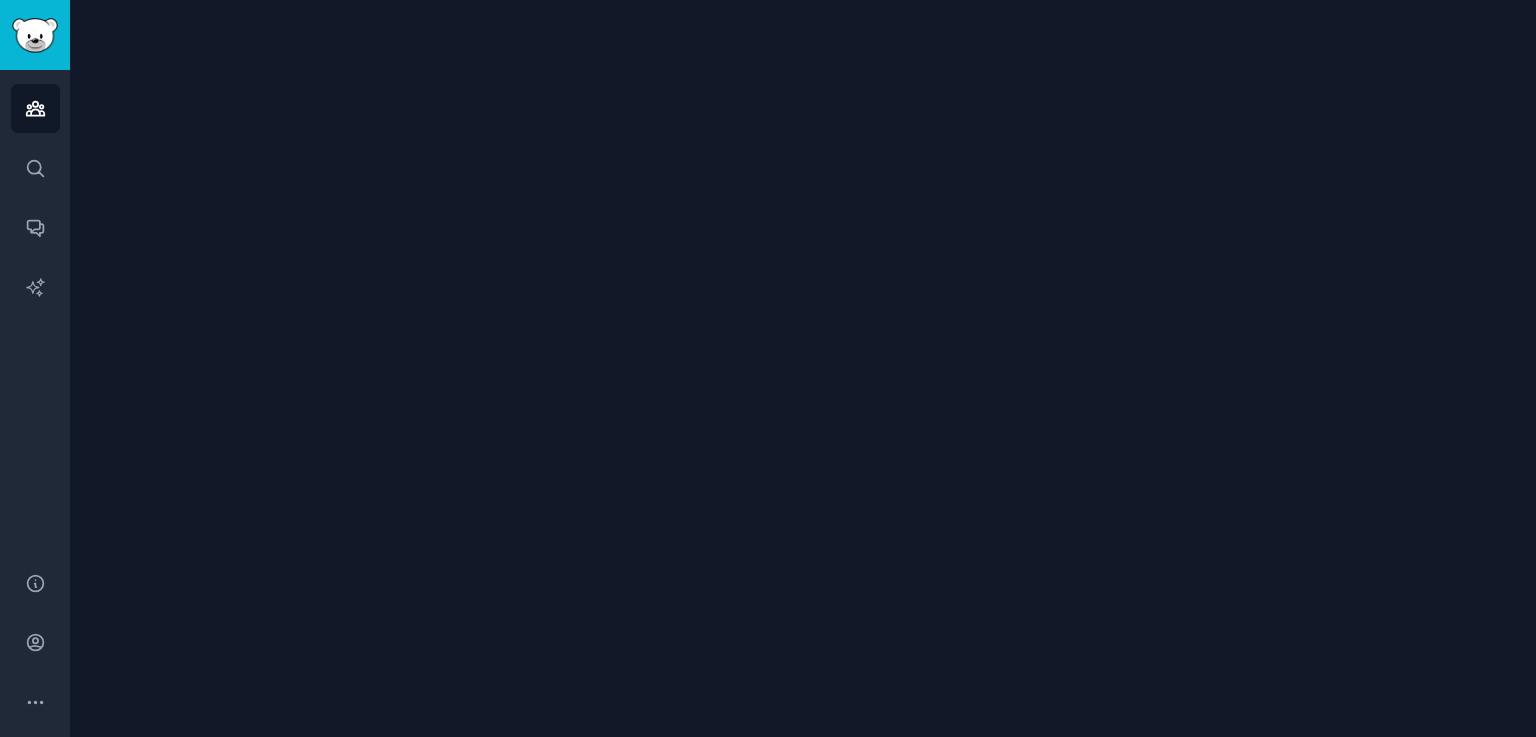 scroll, scrollTop: 0, scrollLeft: 0, axis: both 